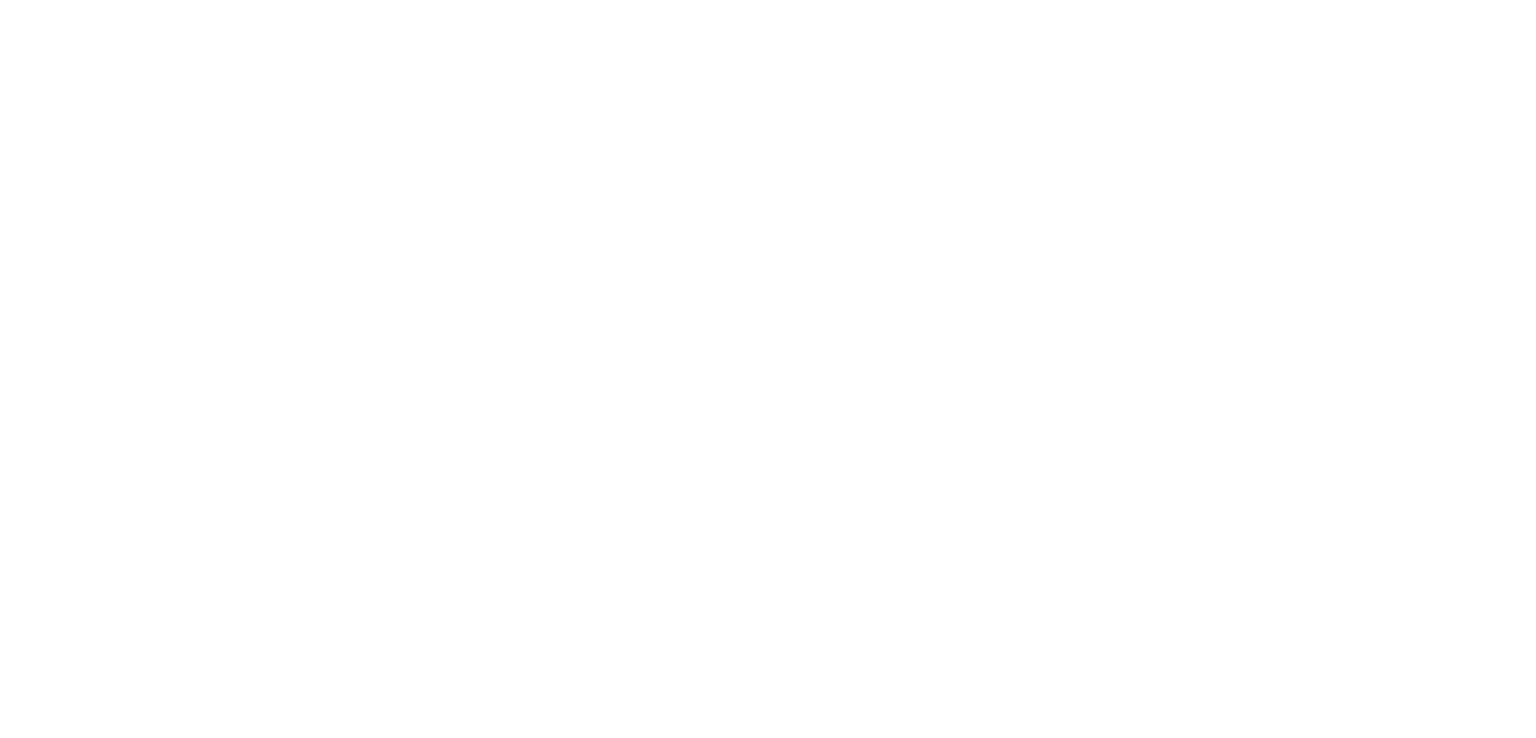 scroll, scrollTop: 0, scrollLeft: 0, axis: both 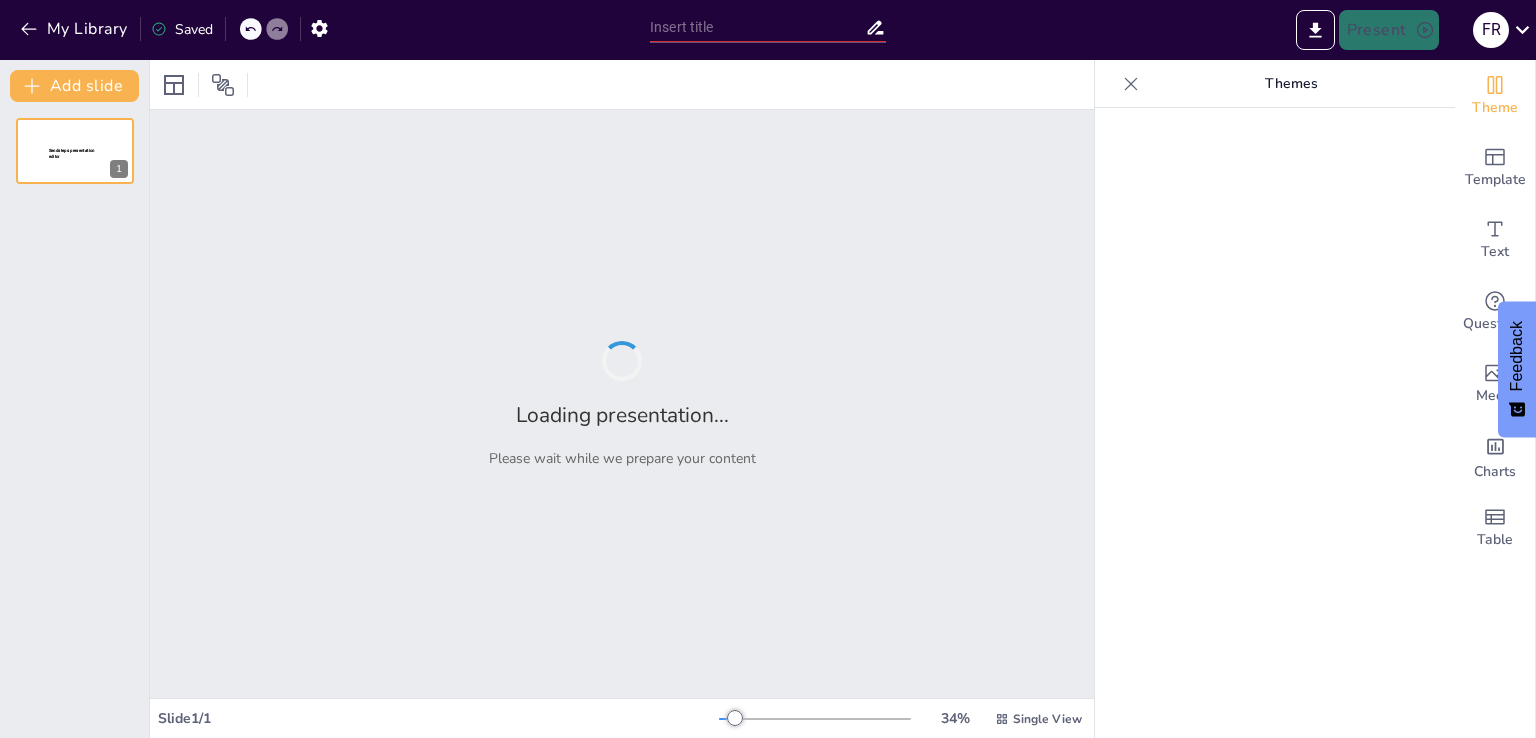 type on "Cero Rechazos: Estrategias para Envíos Efectivos de Documentos" 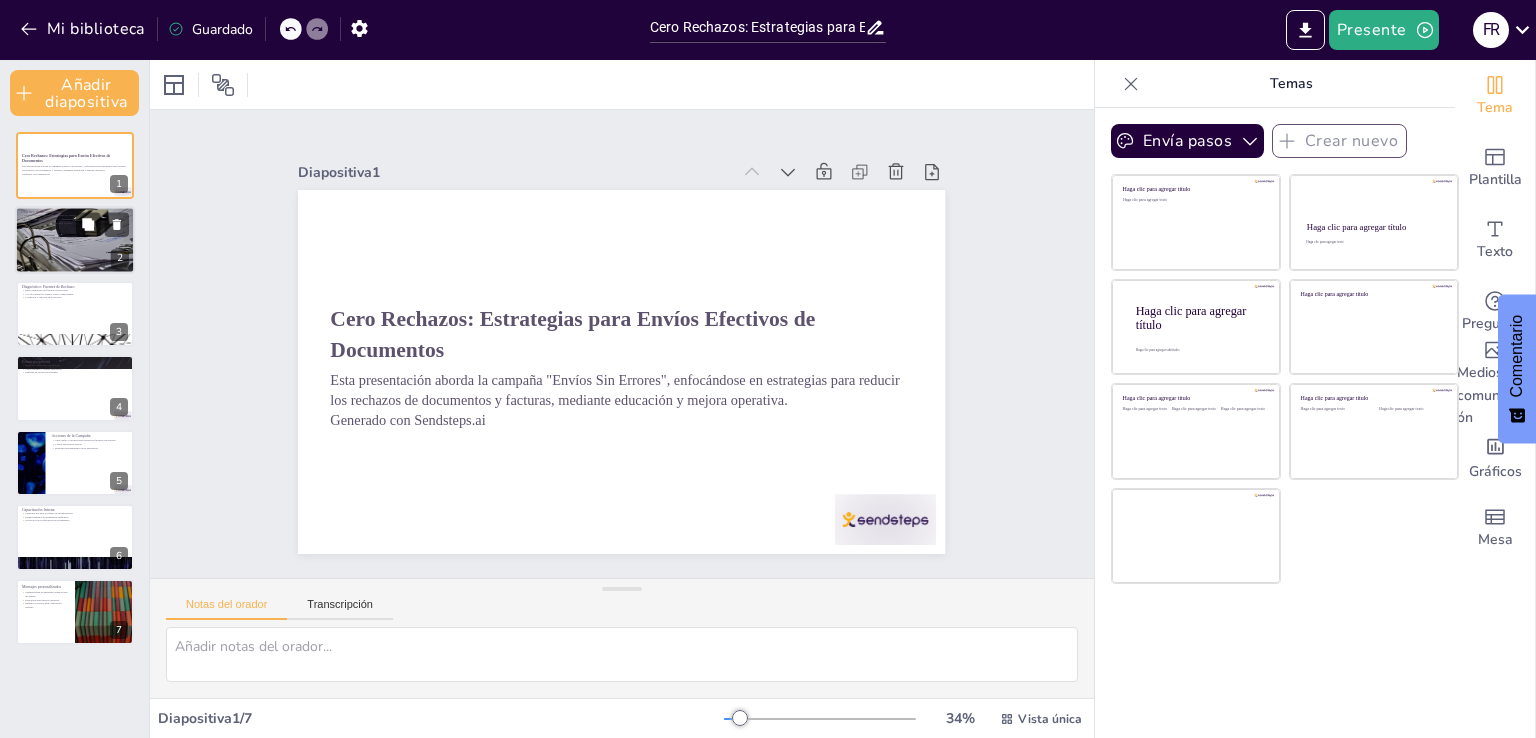 click at bounding box center (75, 240) 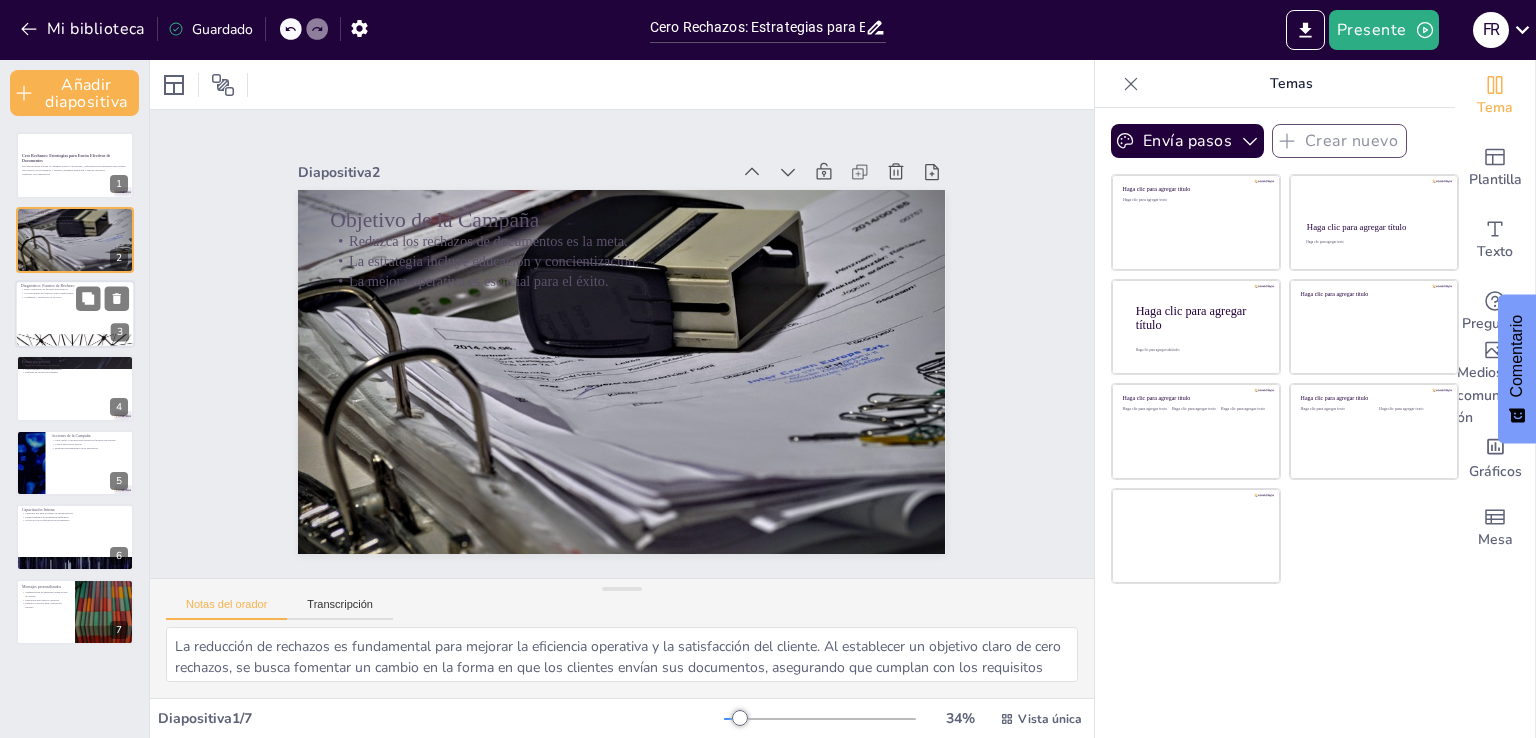 click at bounding box center [75, 314] 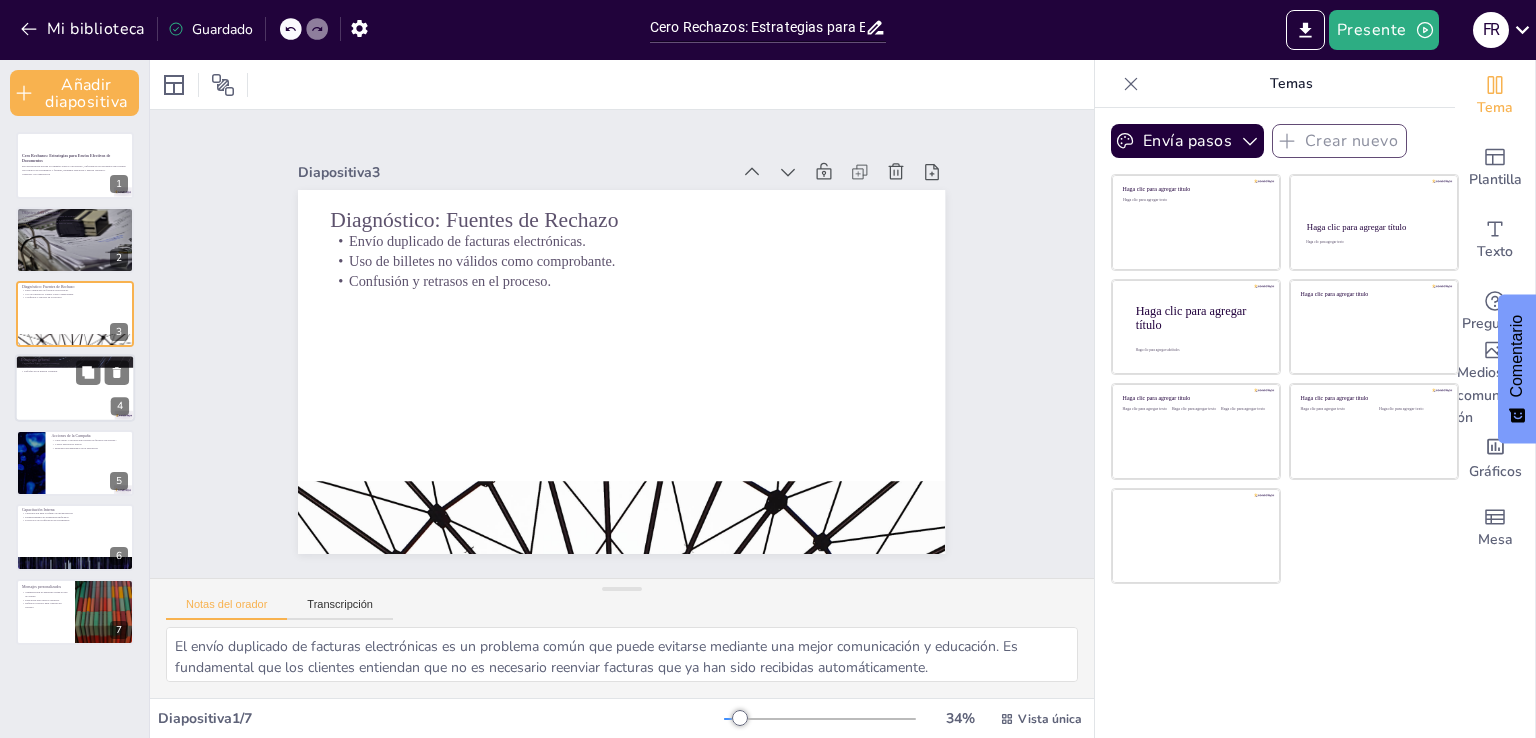 click at bounding box center [75, 389] 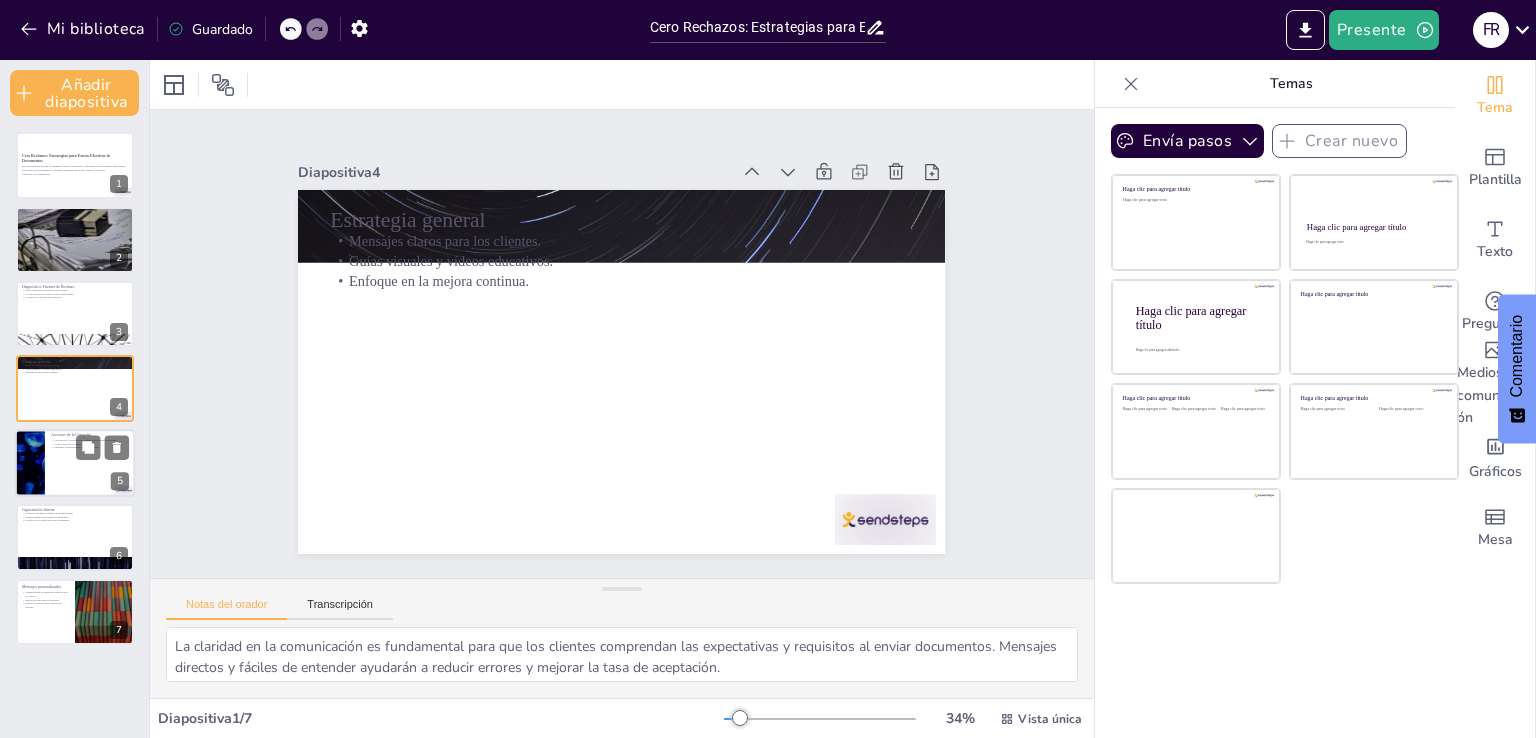 click at bounding box center [75, 463] 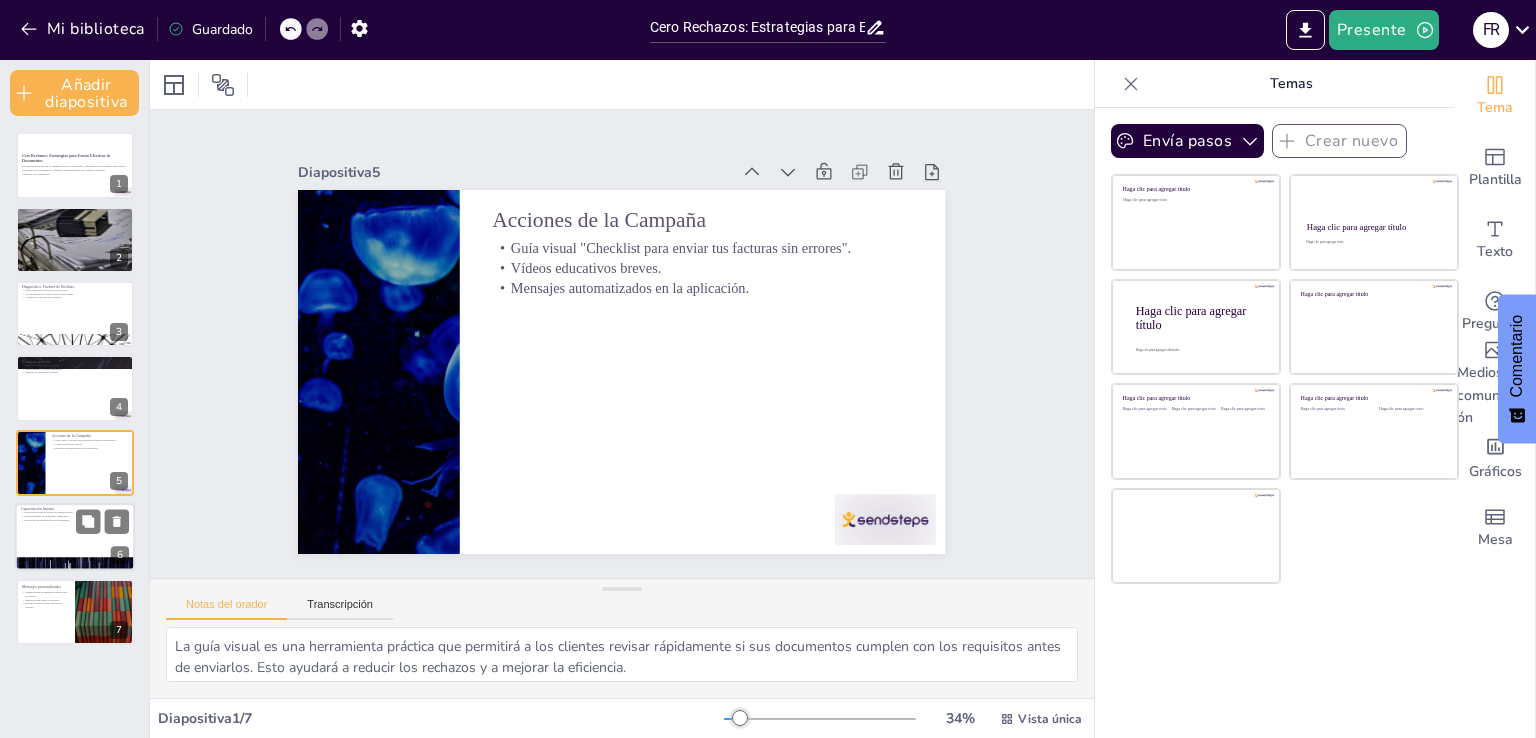 click on "Establecimiento de estándares unificados." at bounding box center [46, 516] 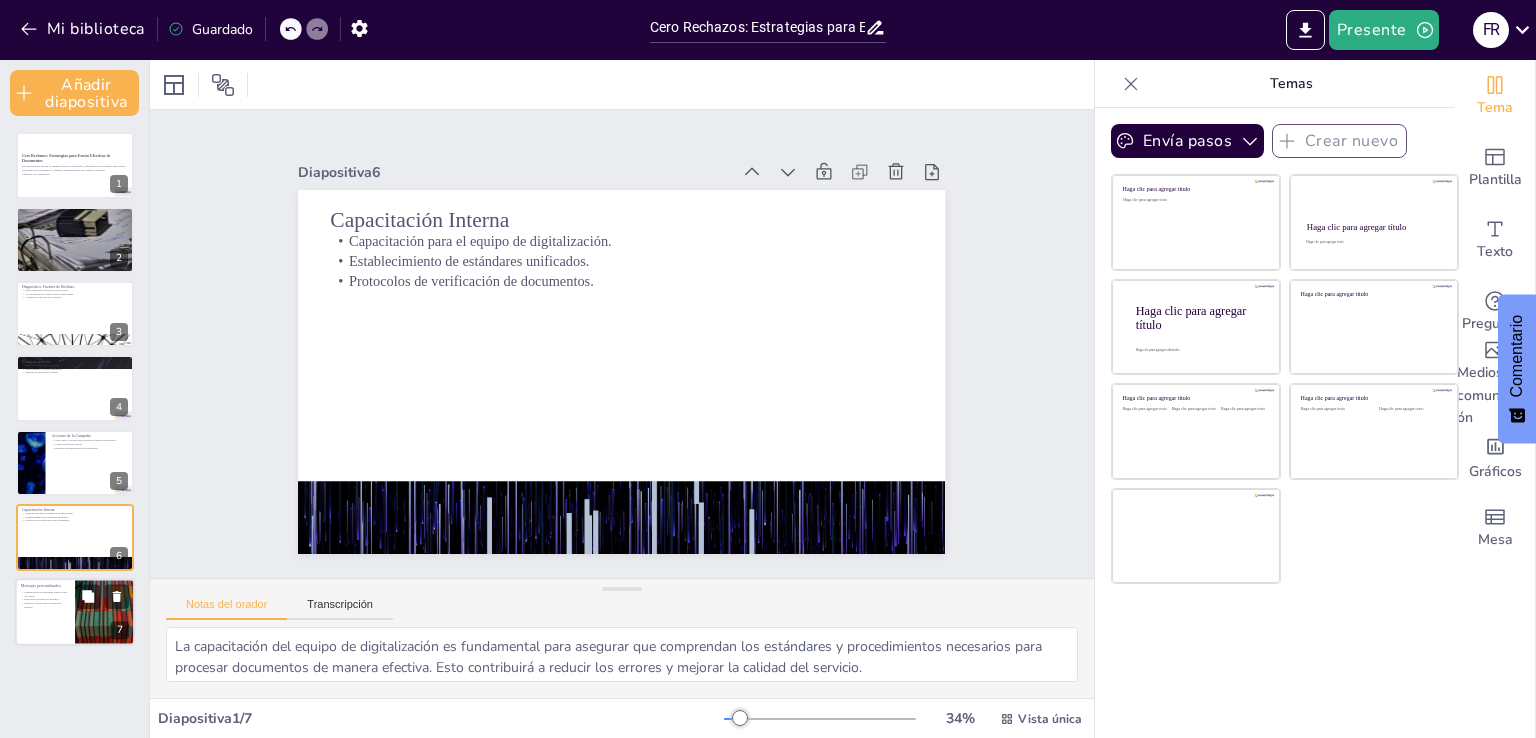 click on "Refuerzo positivo para clientes sin rechazo." at bounding box center [45, 604] 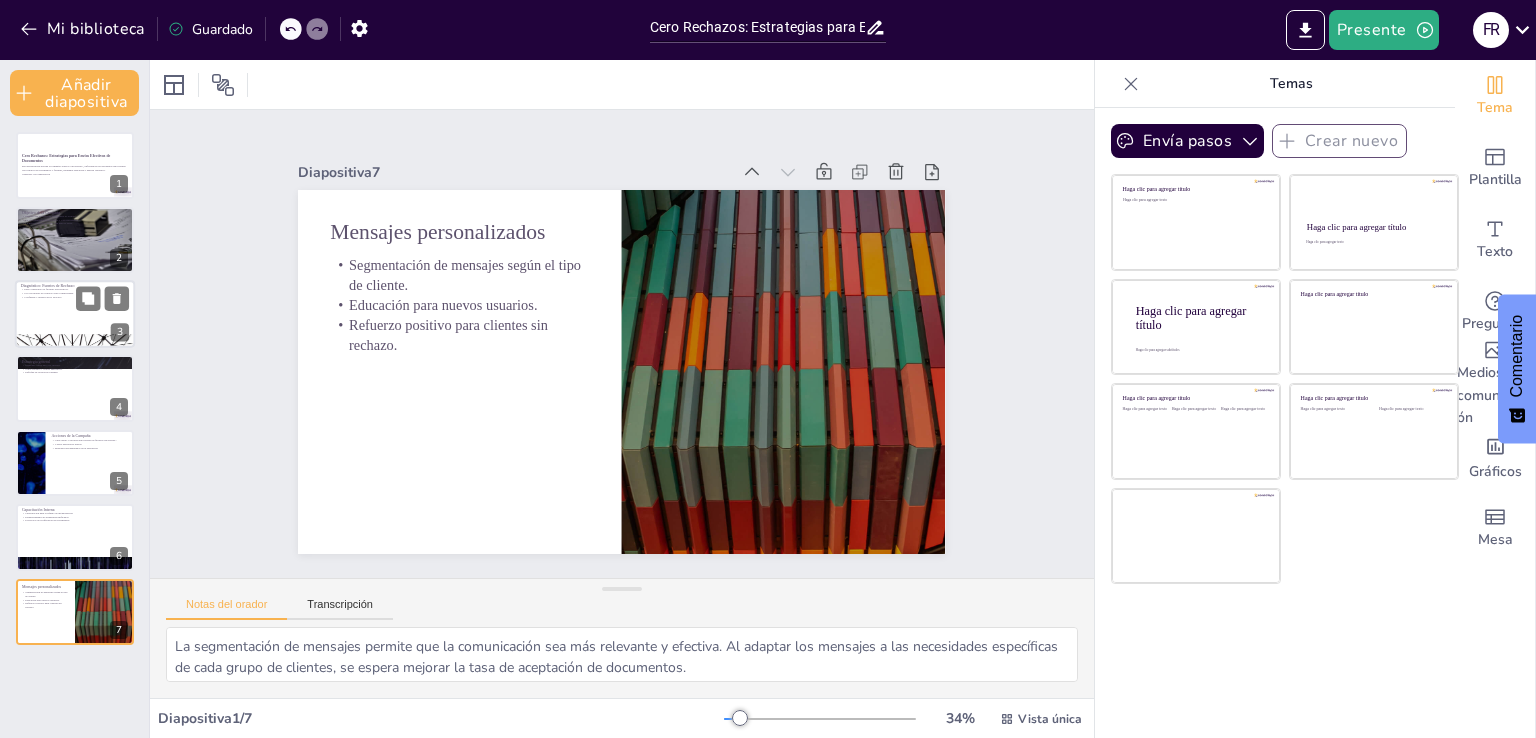 click at bounding box center [75, 314] 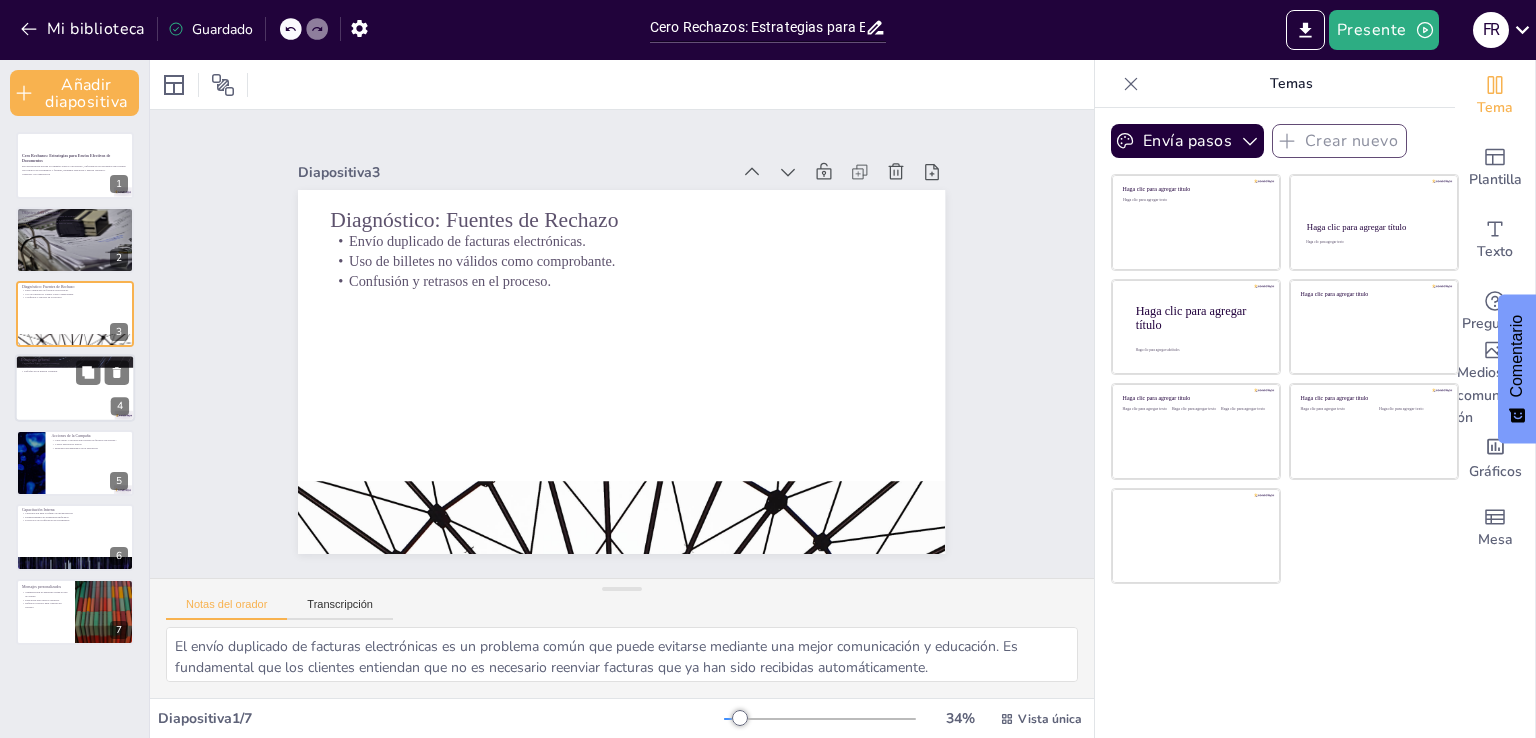 click at bounding box center (75, 389) 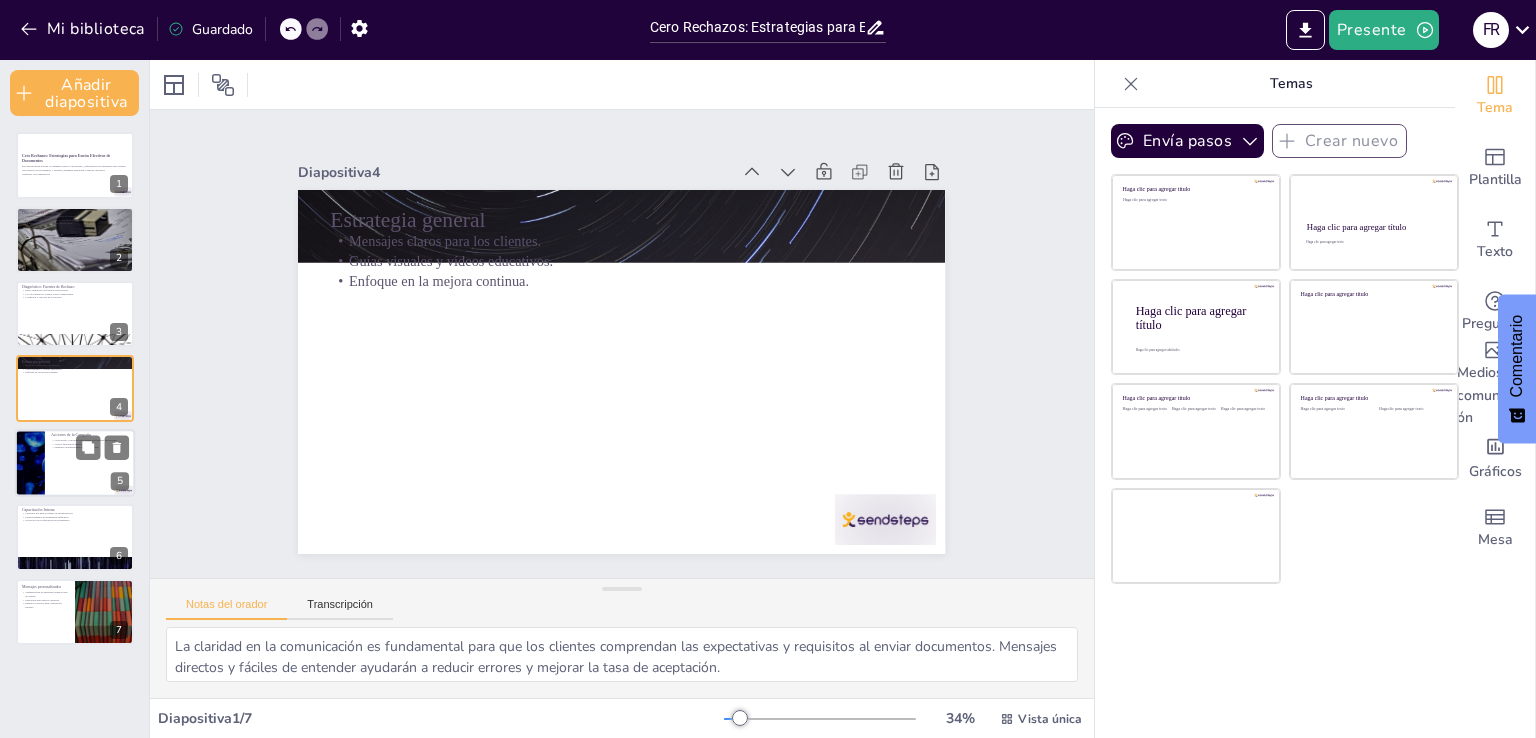 click on "Guía visual "Checklist para enviar tus facturas sin errores"." at bounding box center [85, 439] 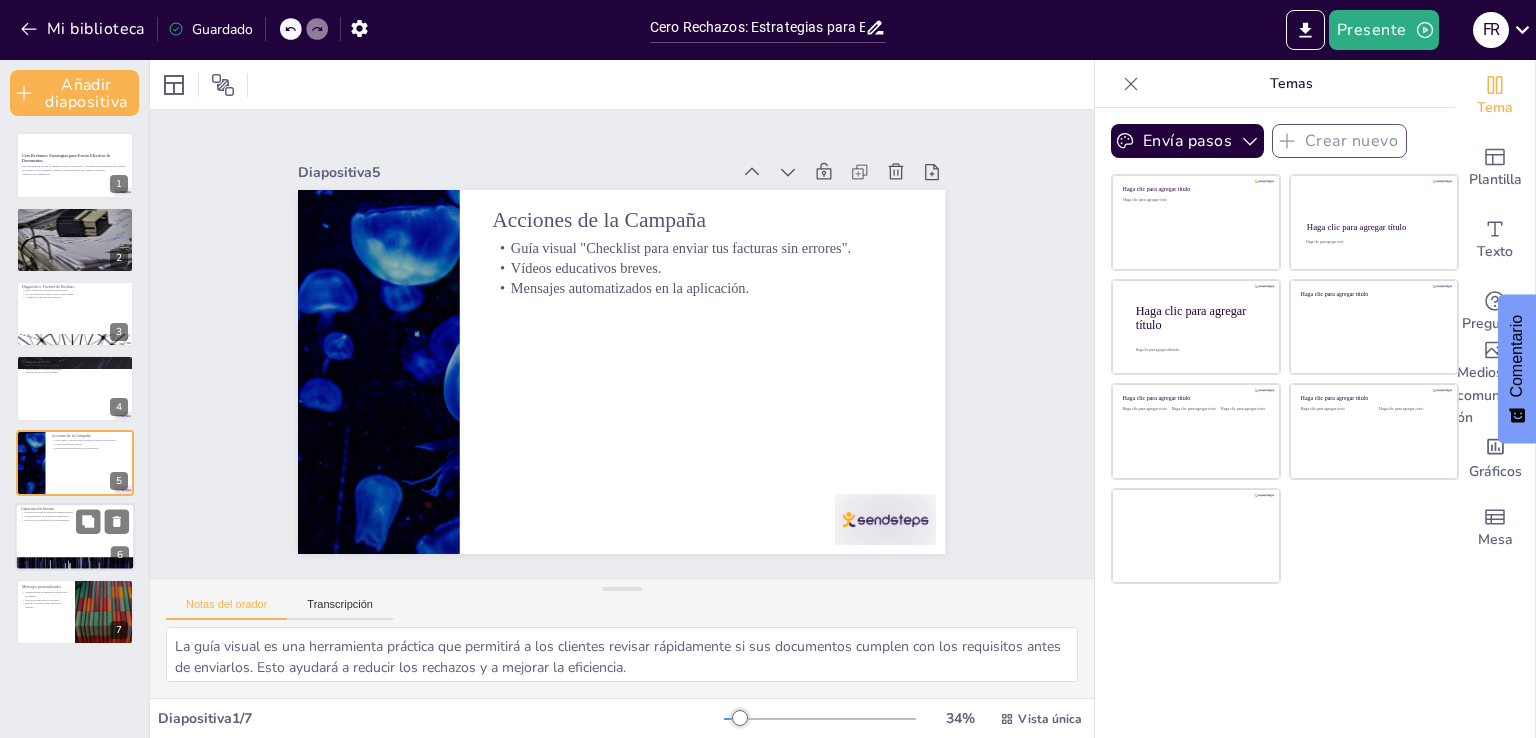 click at bounding box center [75, 537] 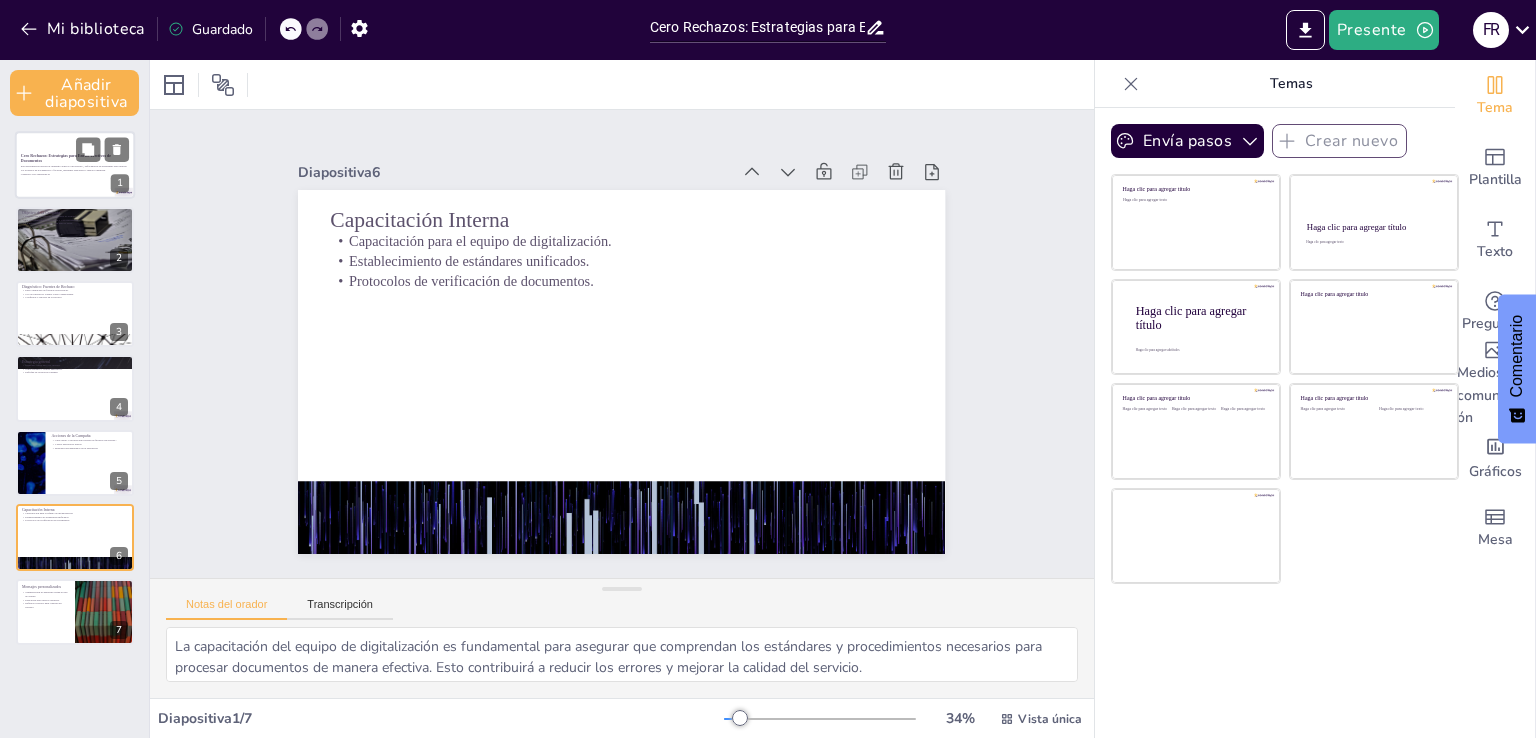 click on "Esta presentación aborda la campaña "Envíos Sin Errores", enfocándose en estrategias para reducir los rechazos de documentos y facturas, mediante educación y mejora operativa." at bounding box center (74, 168) 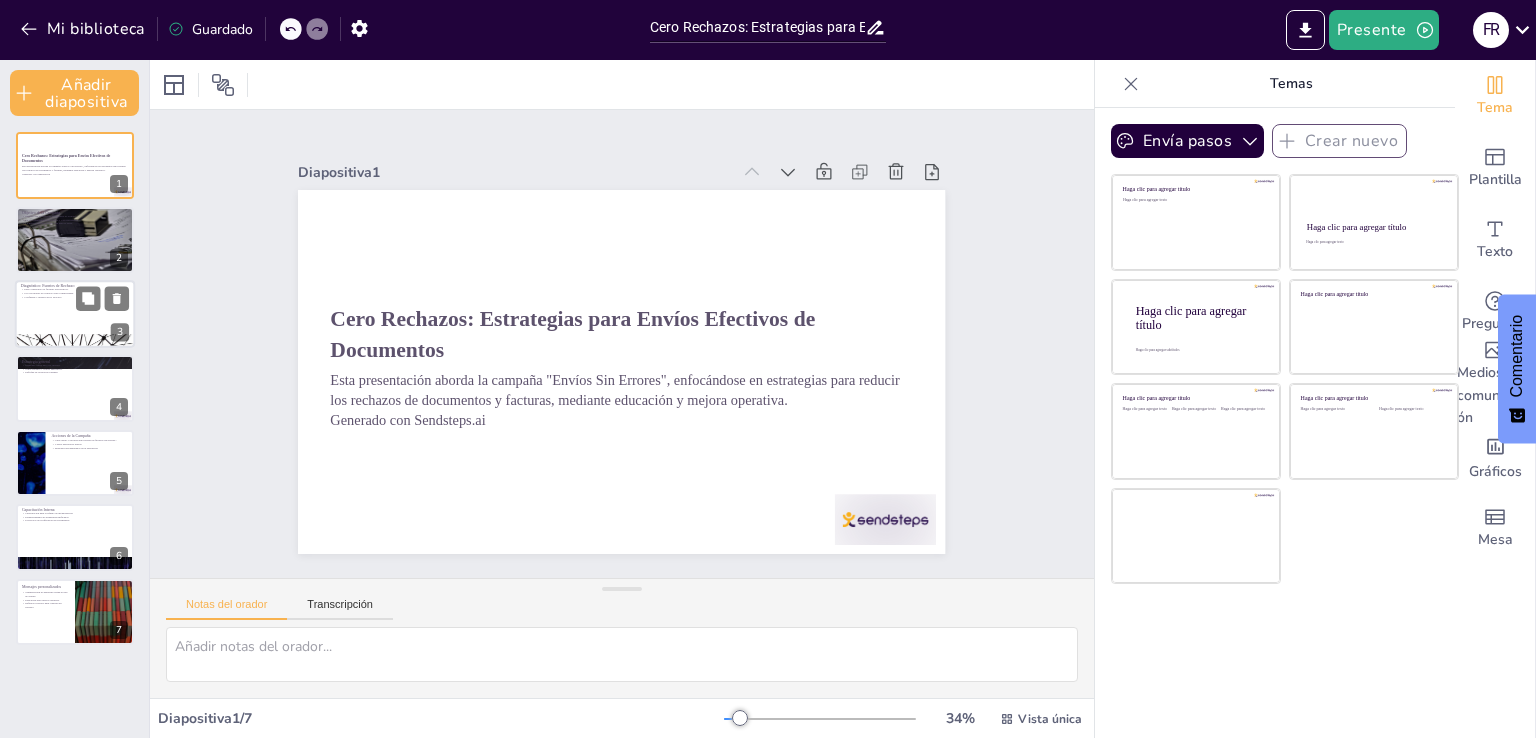 click at bounding box center (75, 314) 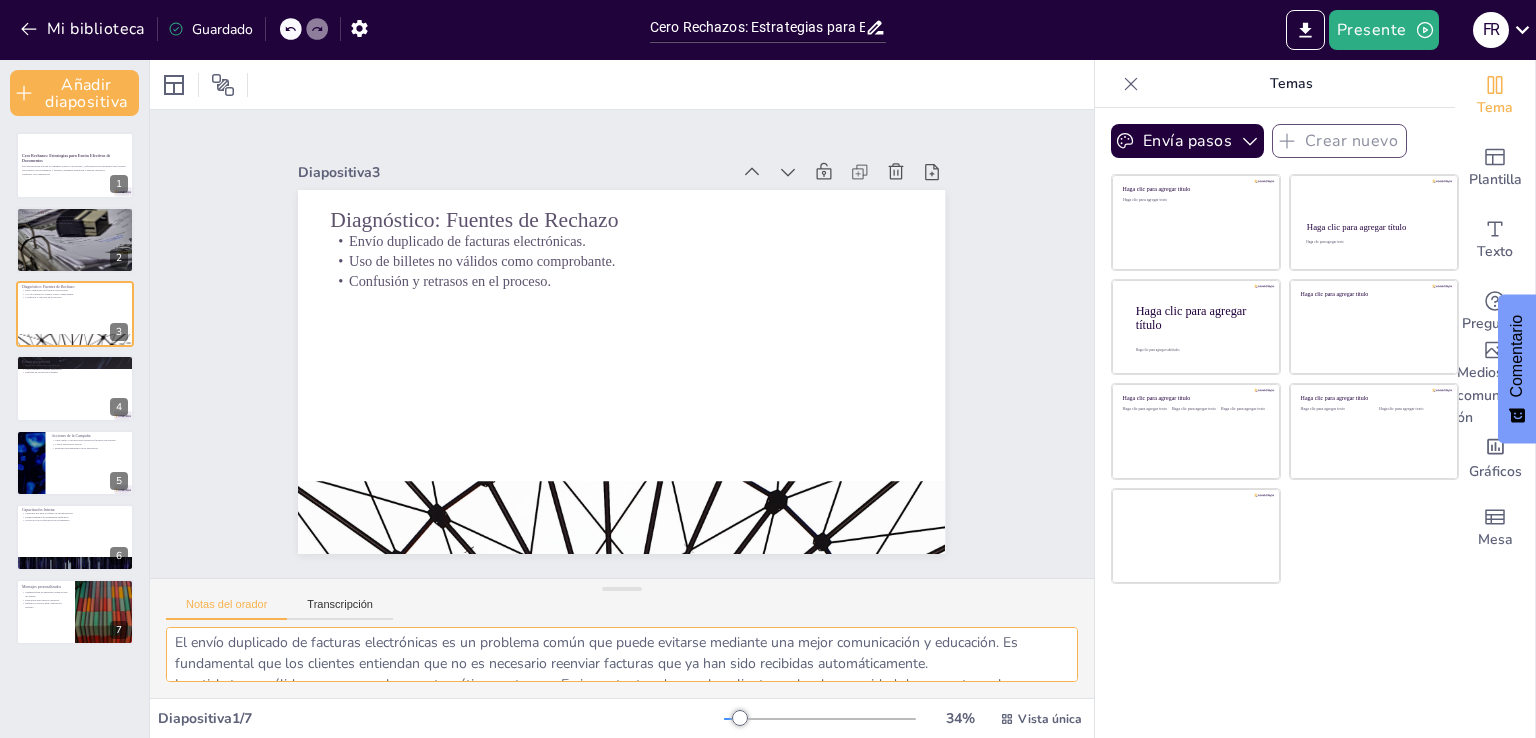 scroll, scrollTop: 0, scrollLeft: 0, axis: both 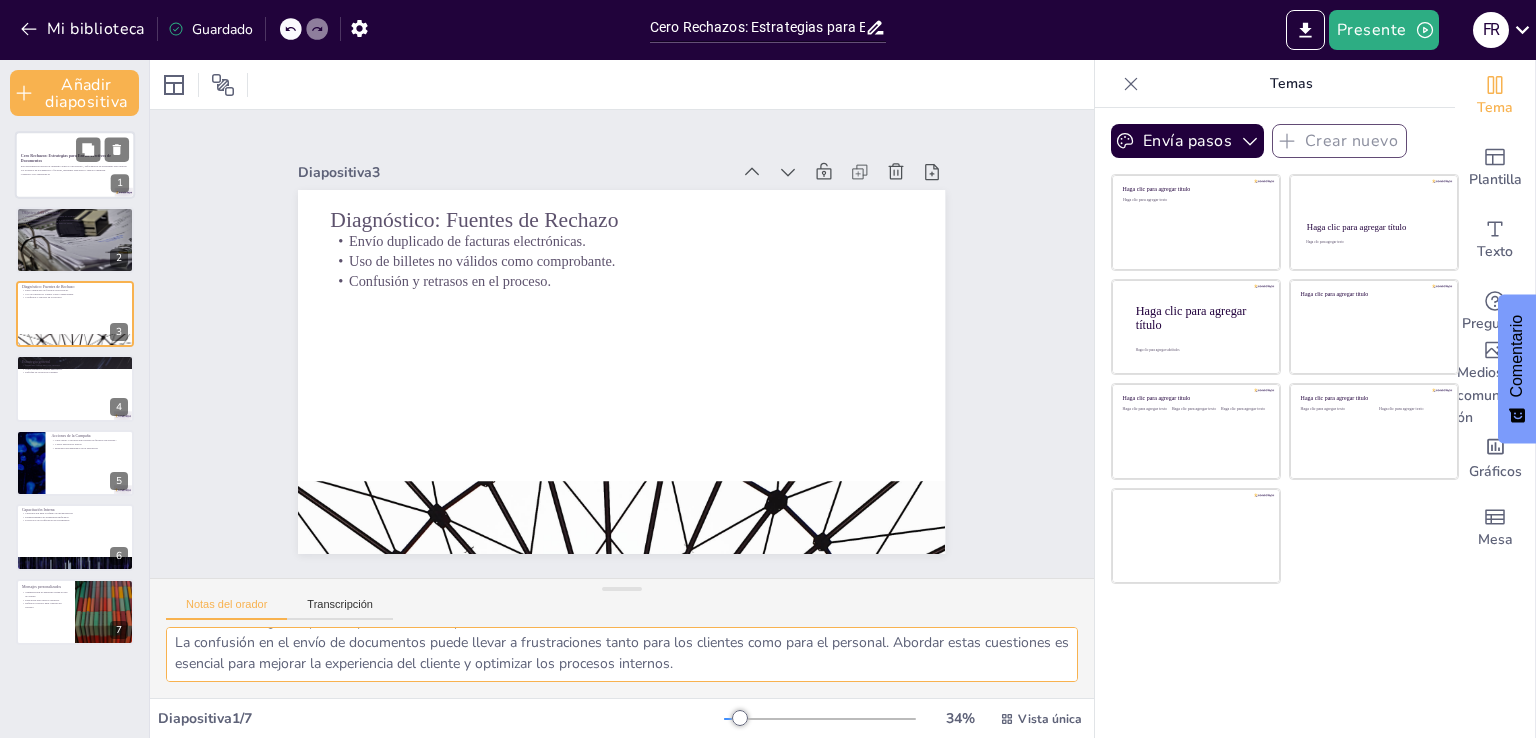 click on "Esta presentación aborda la campaña "Envíos Sin Errores", enfocándose en estrategias para reducir los rechazos de documentos y facturas, mediante educación y mejora operativa." at bounding box center (74, 168) 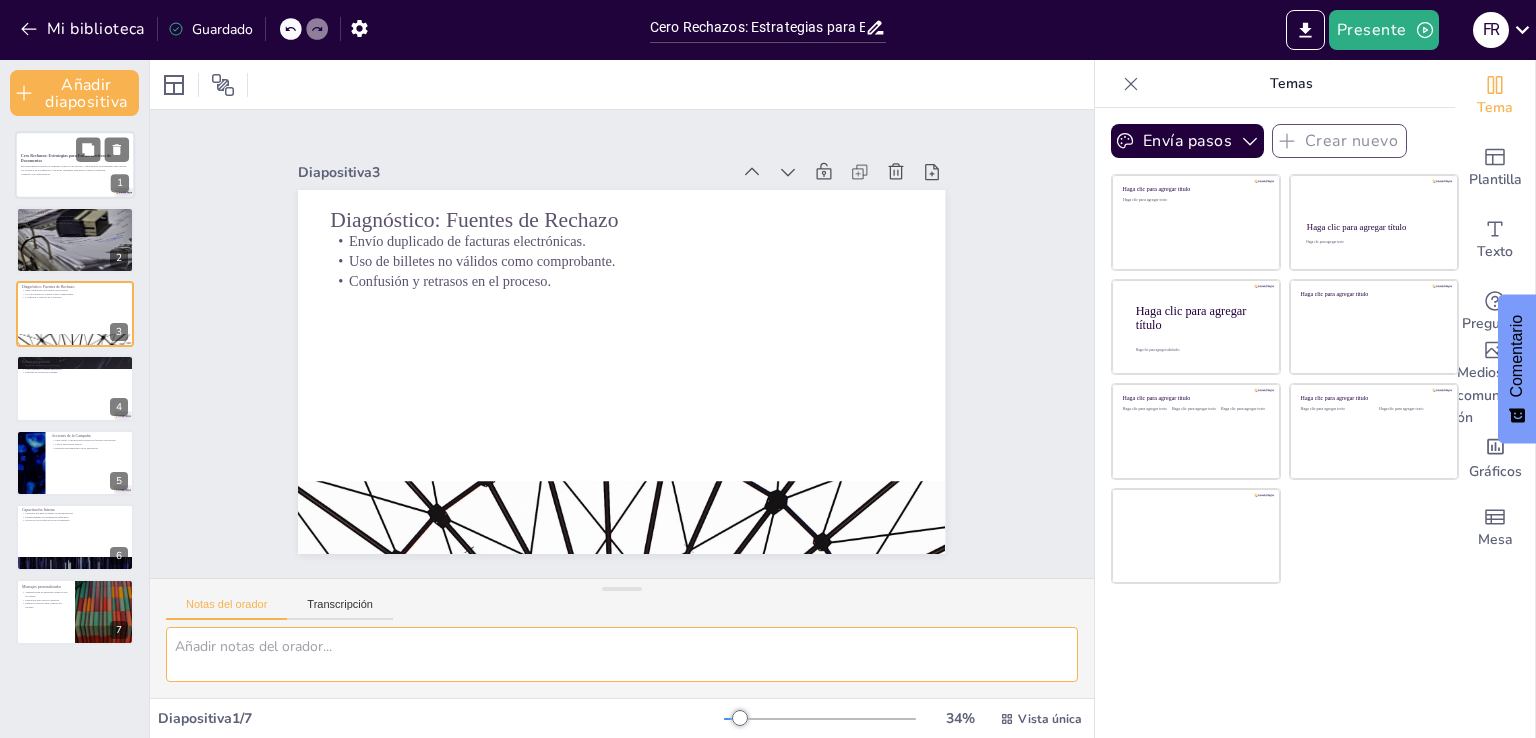 scroll, scrollTop: 0, scrollLeft: 0, axis: both 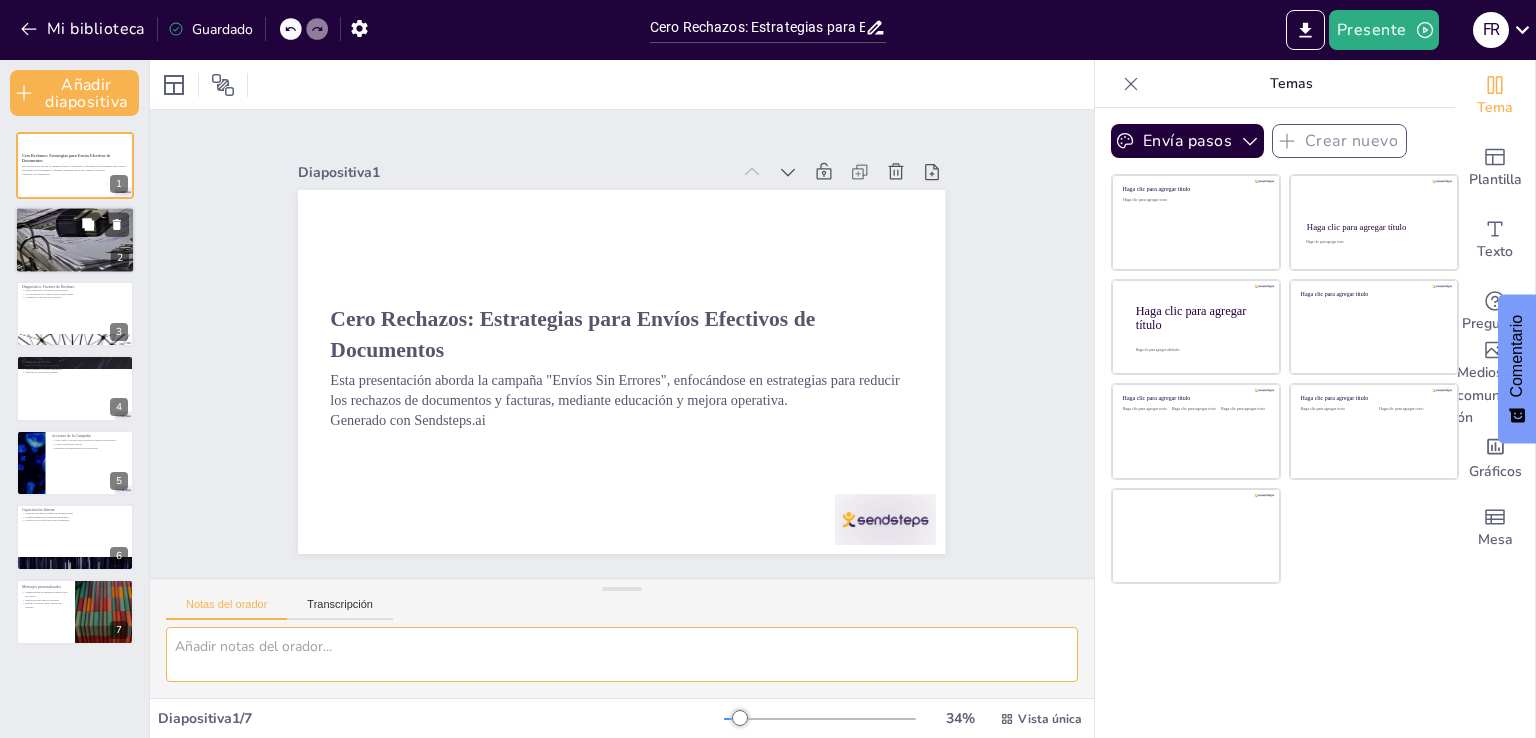 click at bounding box center (75, 240) 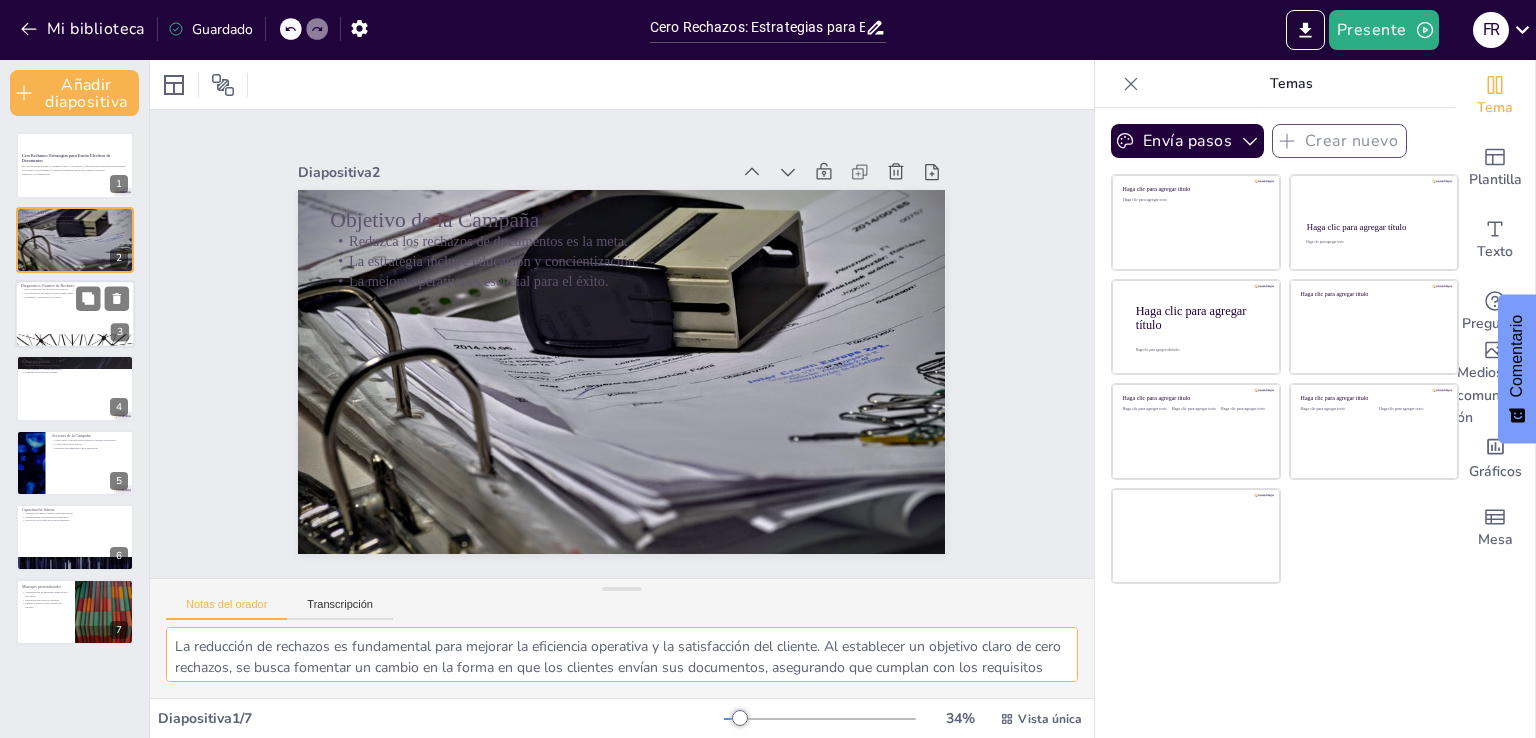 click at bounding box center [75, 314] 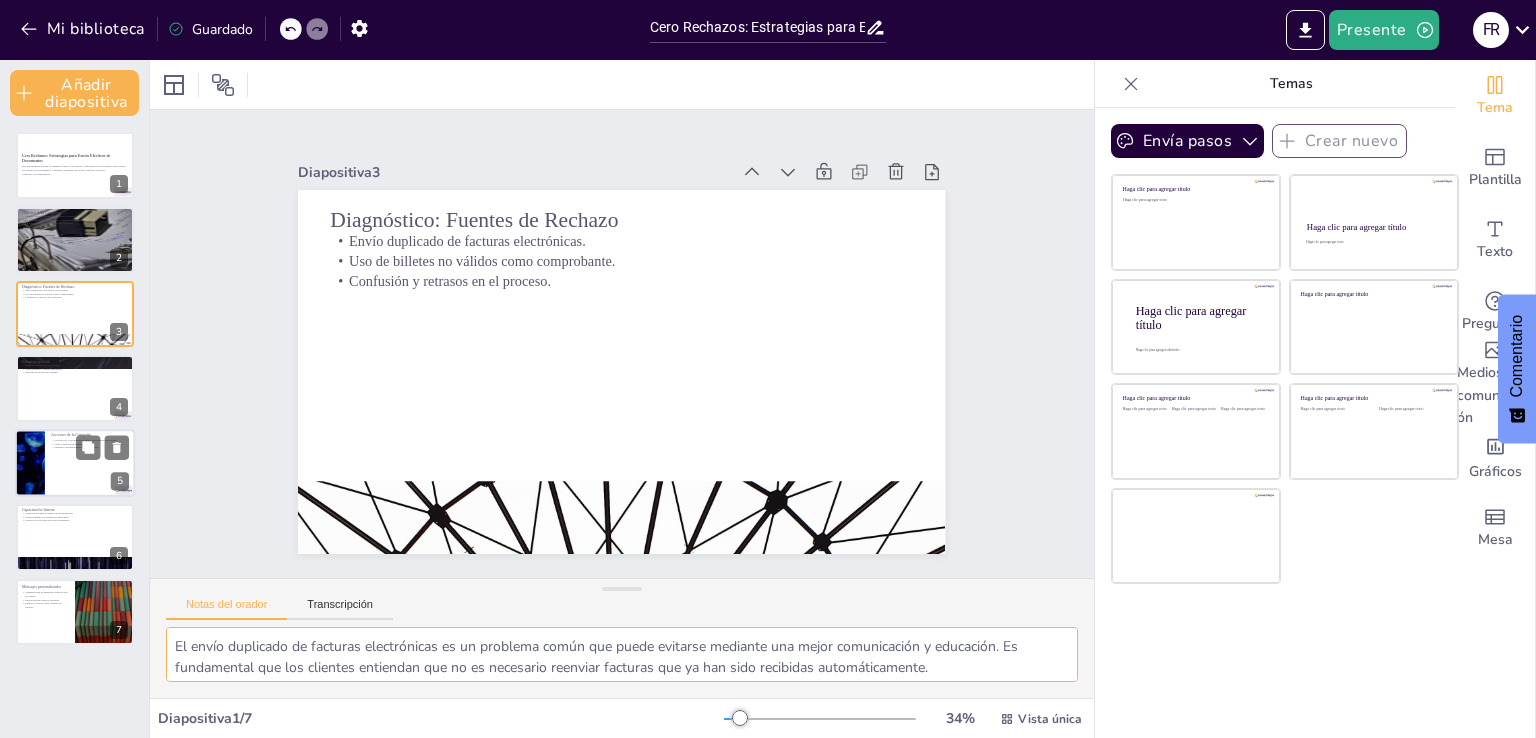 click on "Acciones de la Campaña" at bounding box center (71, 434) 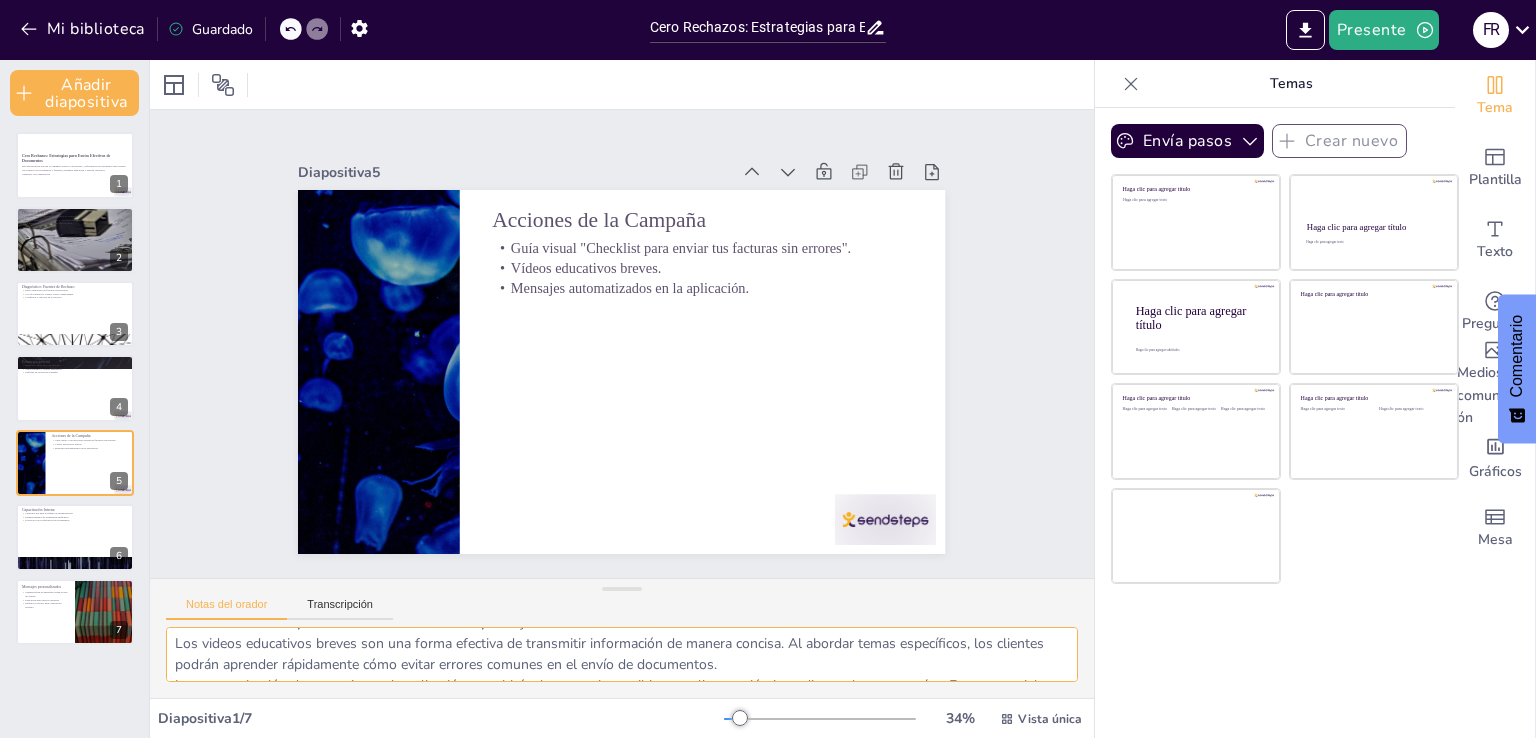 scroll, scrollTop: 88, scrollLeft: 0, axis: vertical 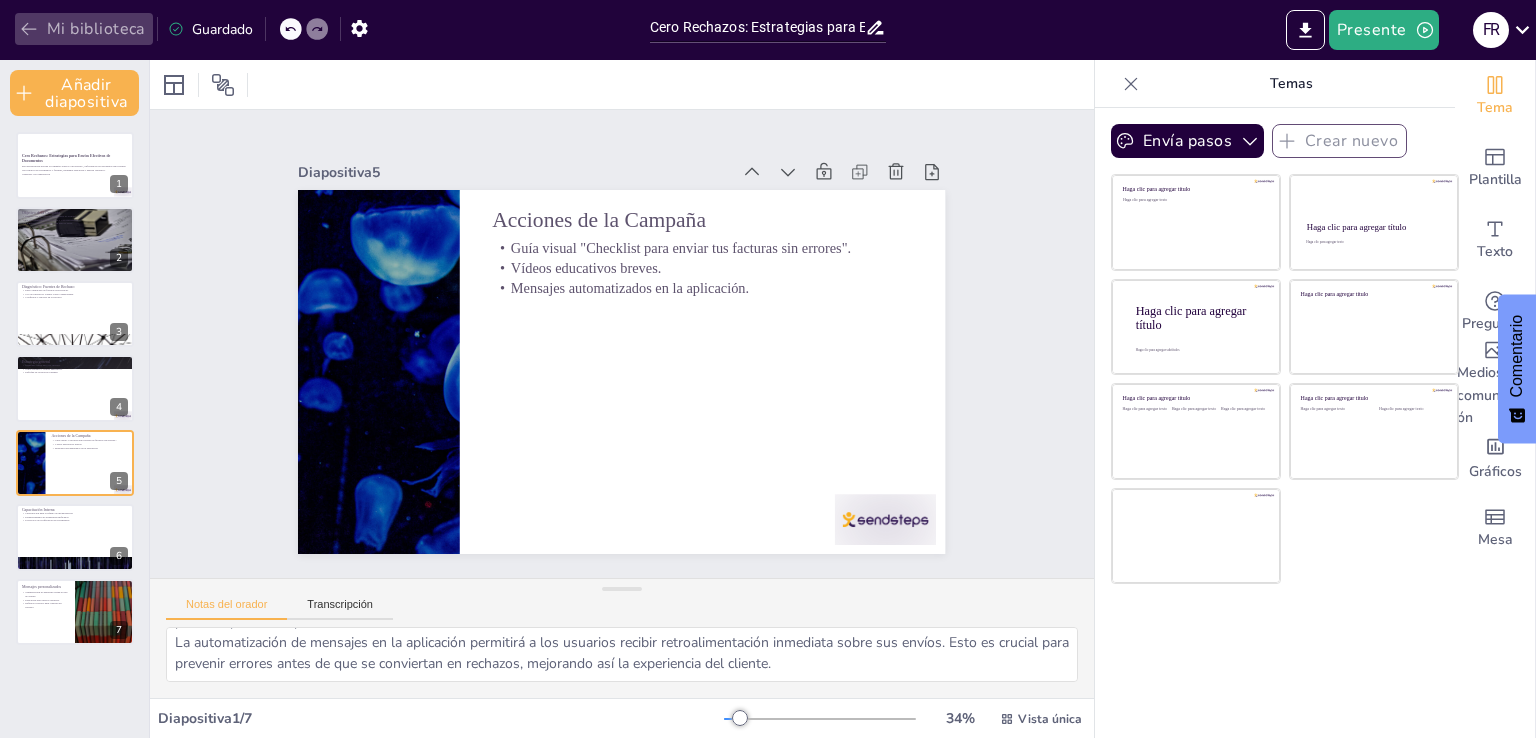 click on "Mi biblioteca" at bounding box center (84, 29) 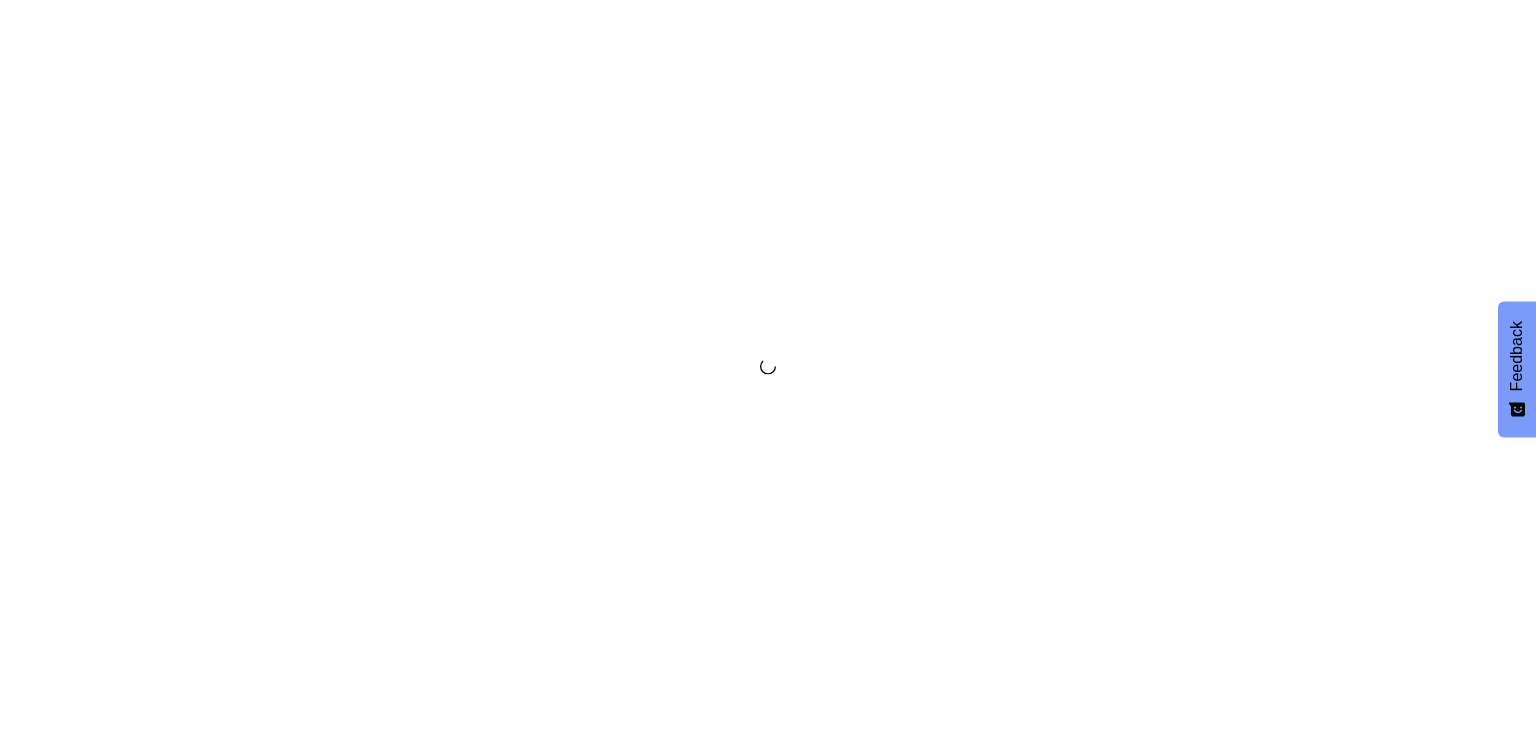 scroll, scrollTop: 0, scrollLeft: 0, axis: both 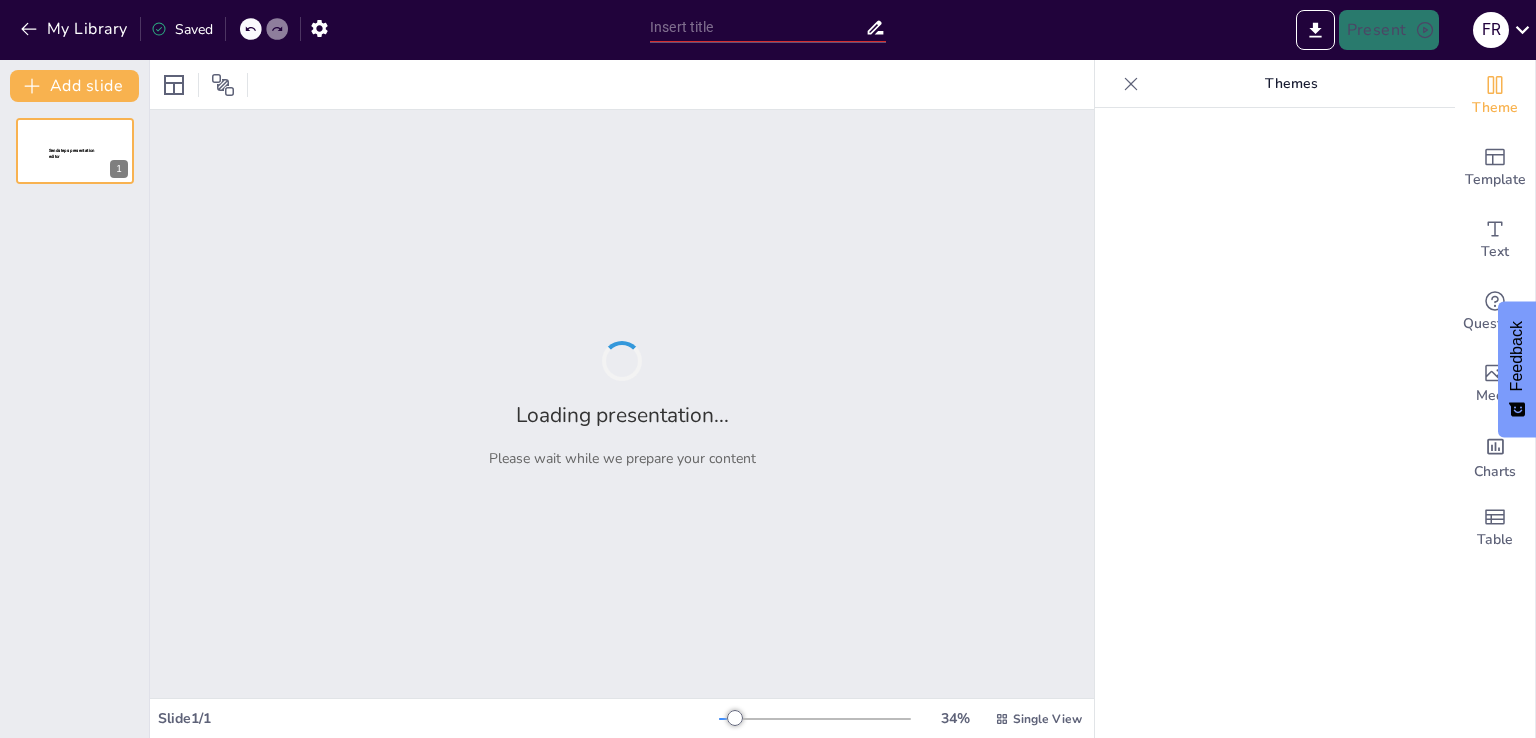 type on "Cómo Reducir Rechazos en Documentos y Facturas: Campaña 'Envíos Sin Errores'" 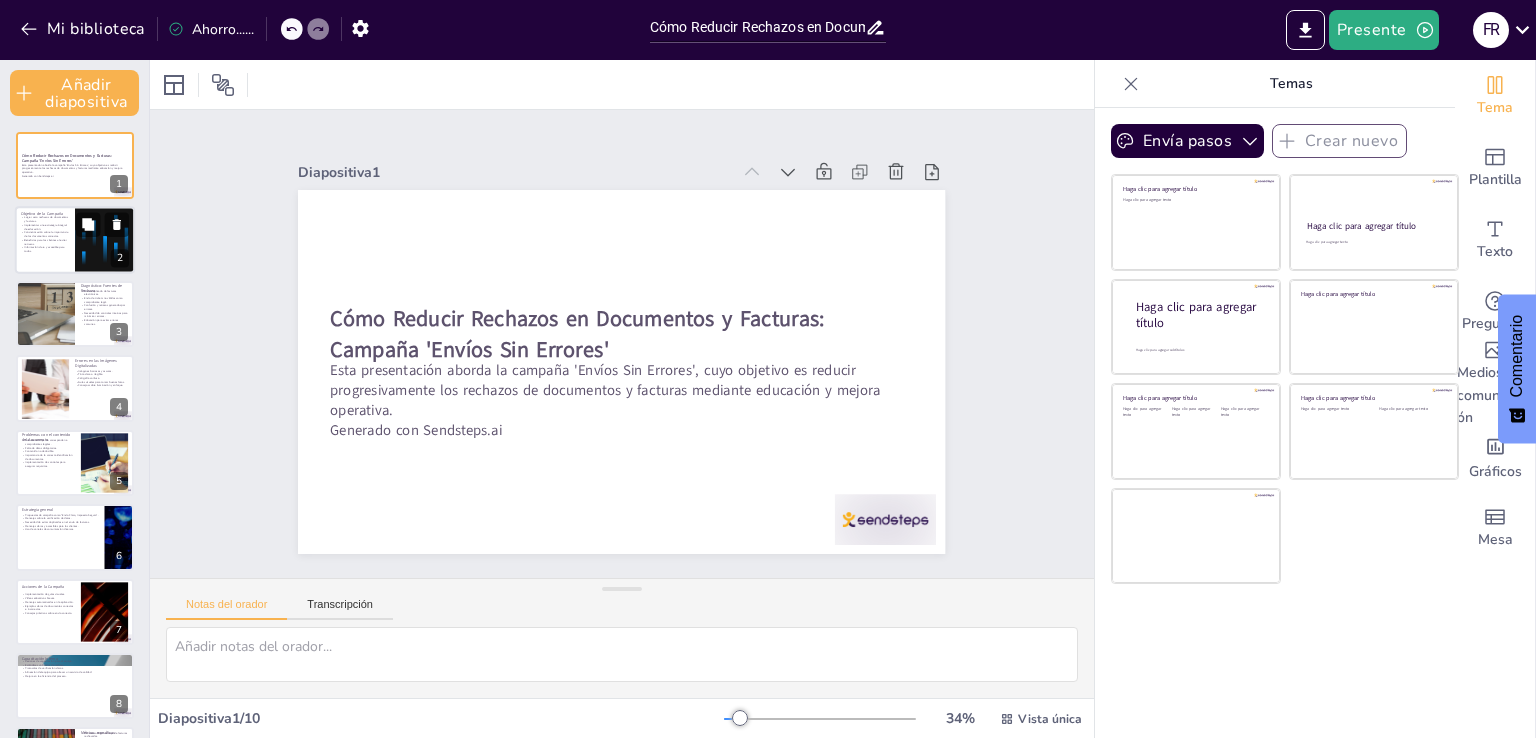 click at bounding box center [105, 240] 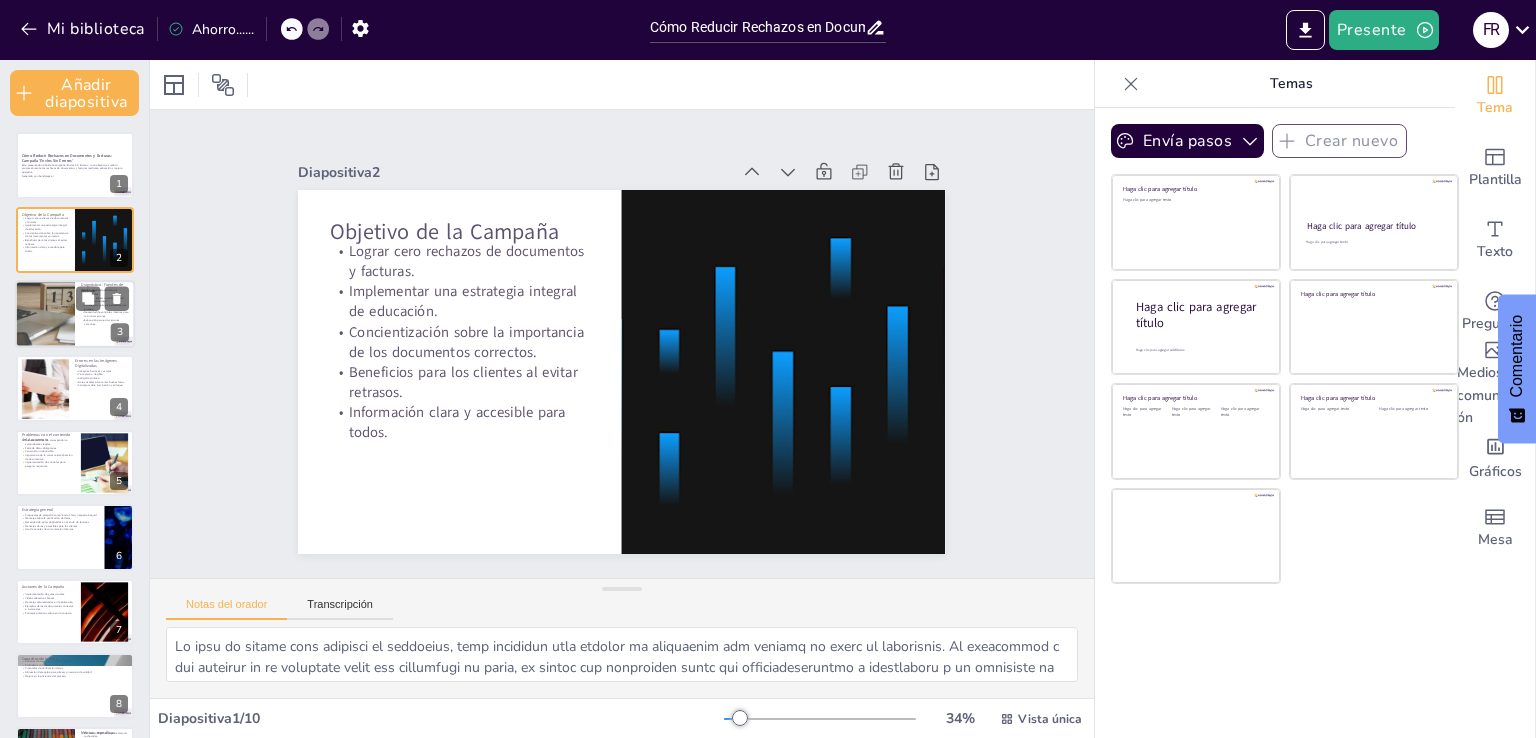 click at bounding box center [45, 314] 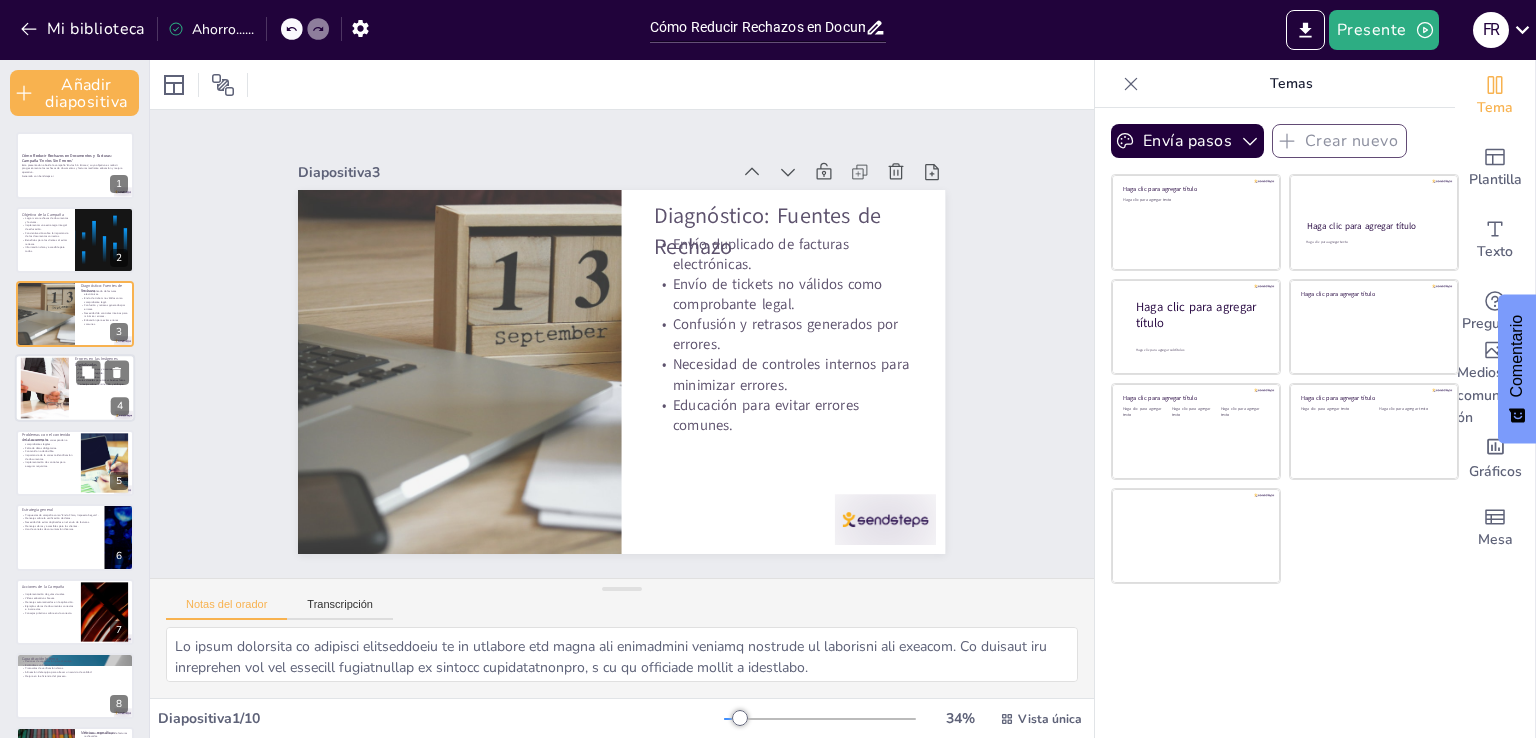 click at bounding box center [75, 389] 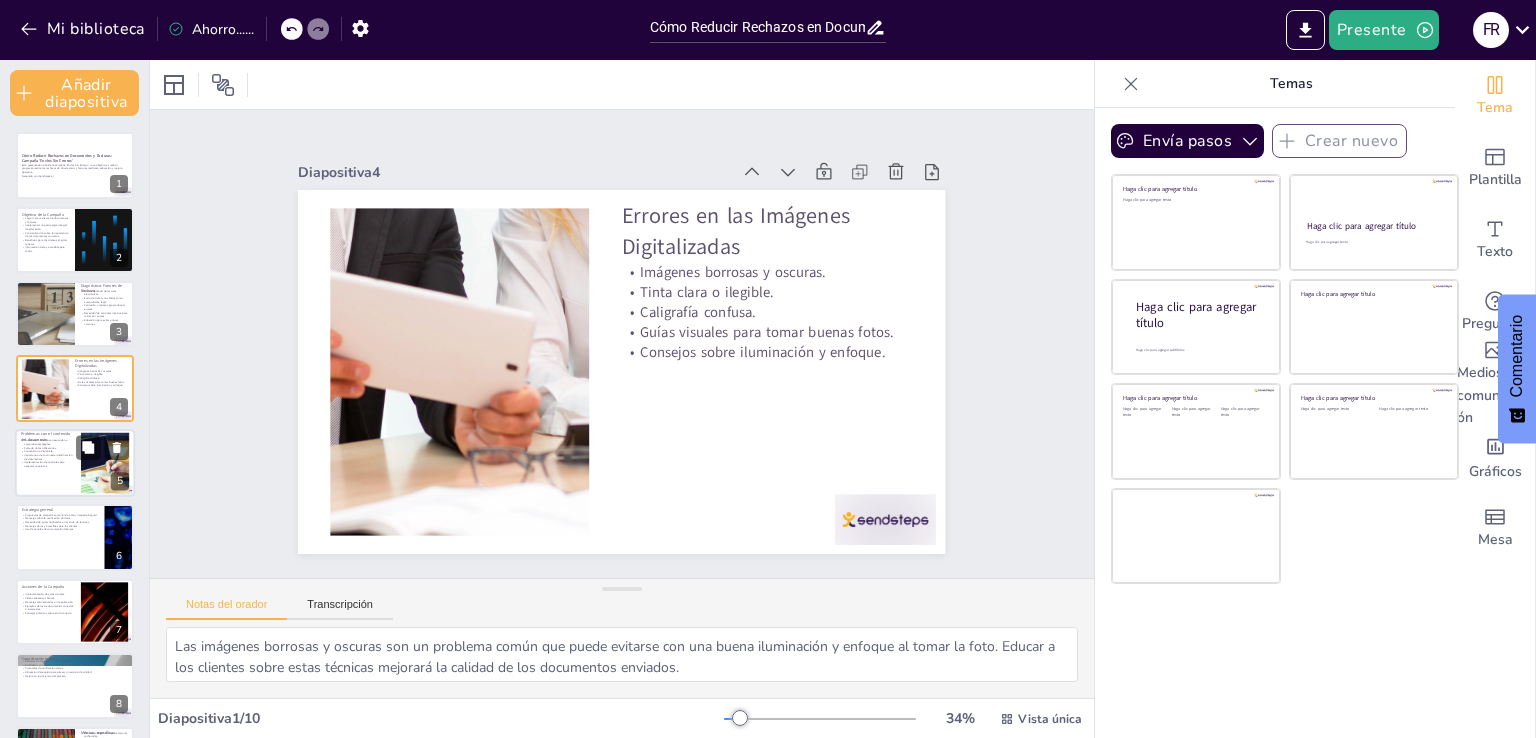 click at bounding box center (75, 463) 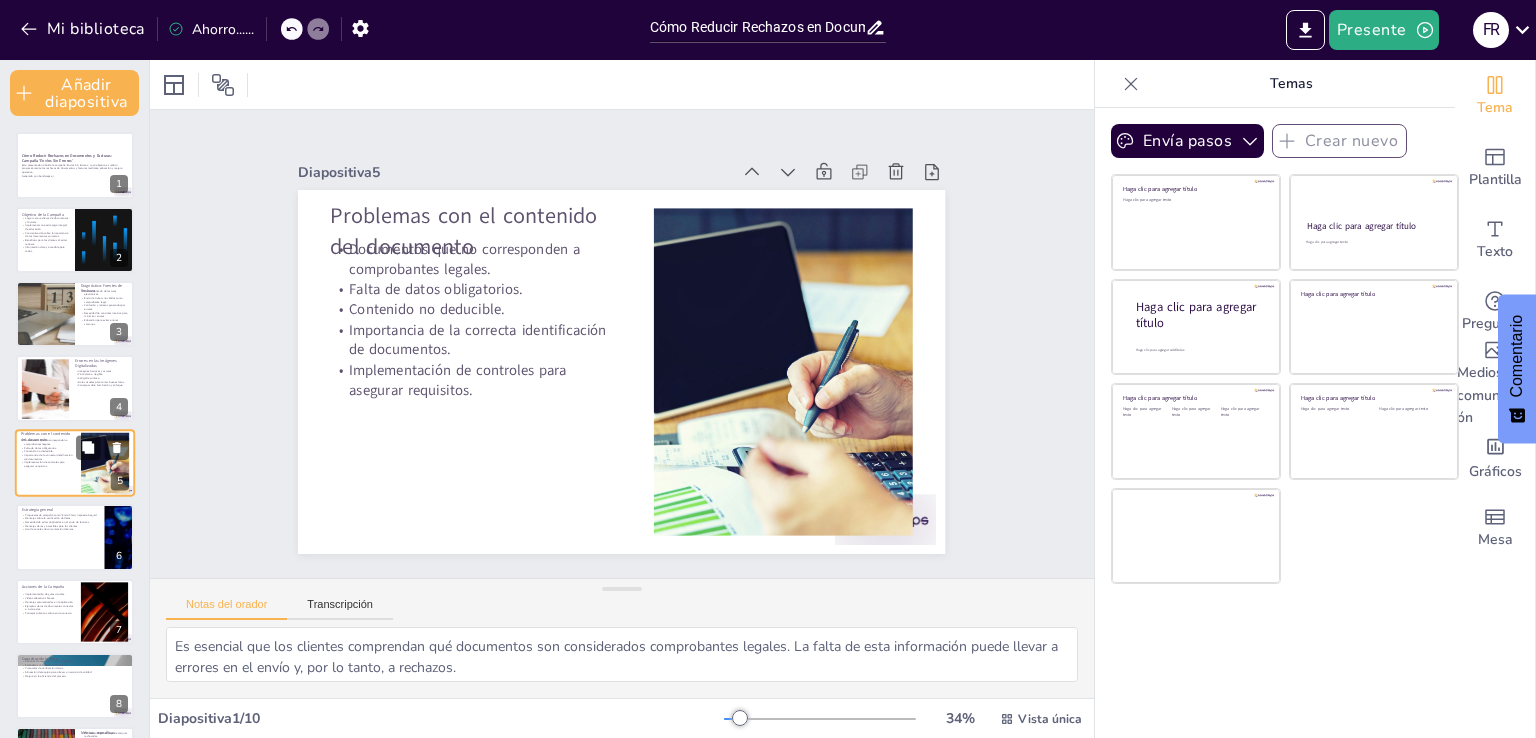scroll, scrollTop: 36, scrollLeft: 0, axis: vertical 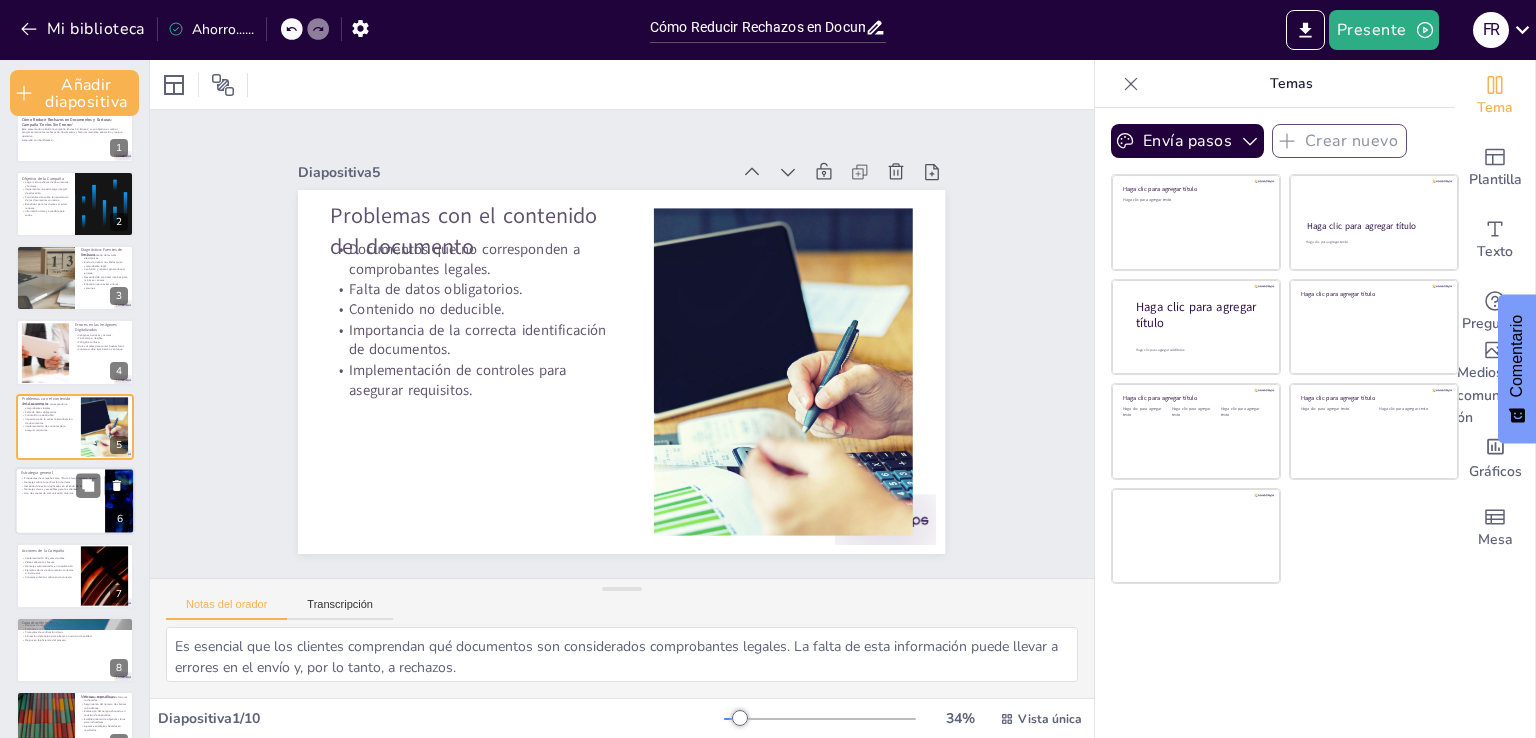 click at bounding box center (75, 501) 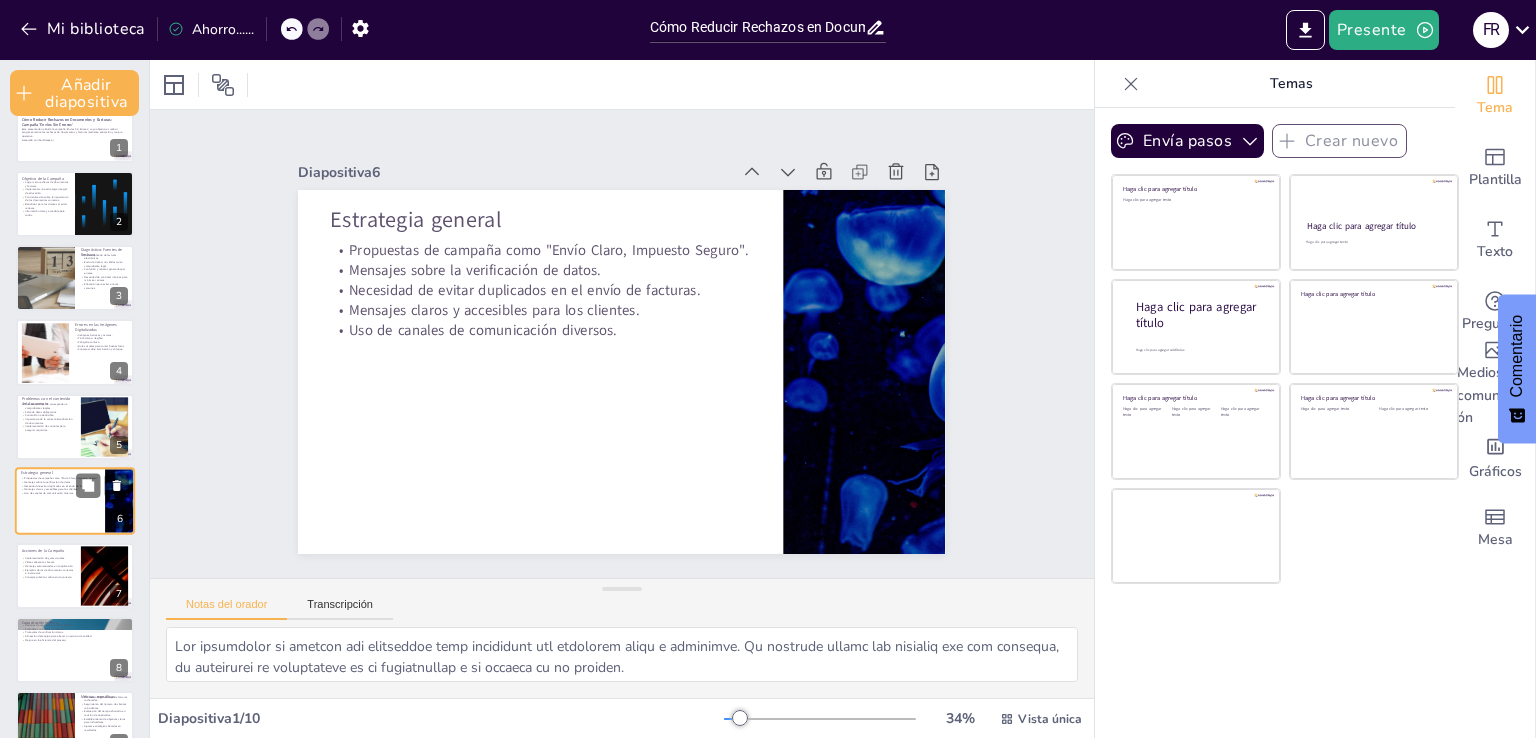 scroll, scrollTop: 110, scrollLeft: 0, axis: vertical 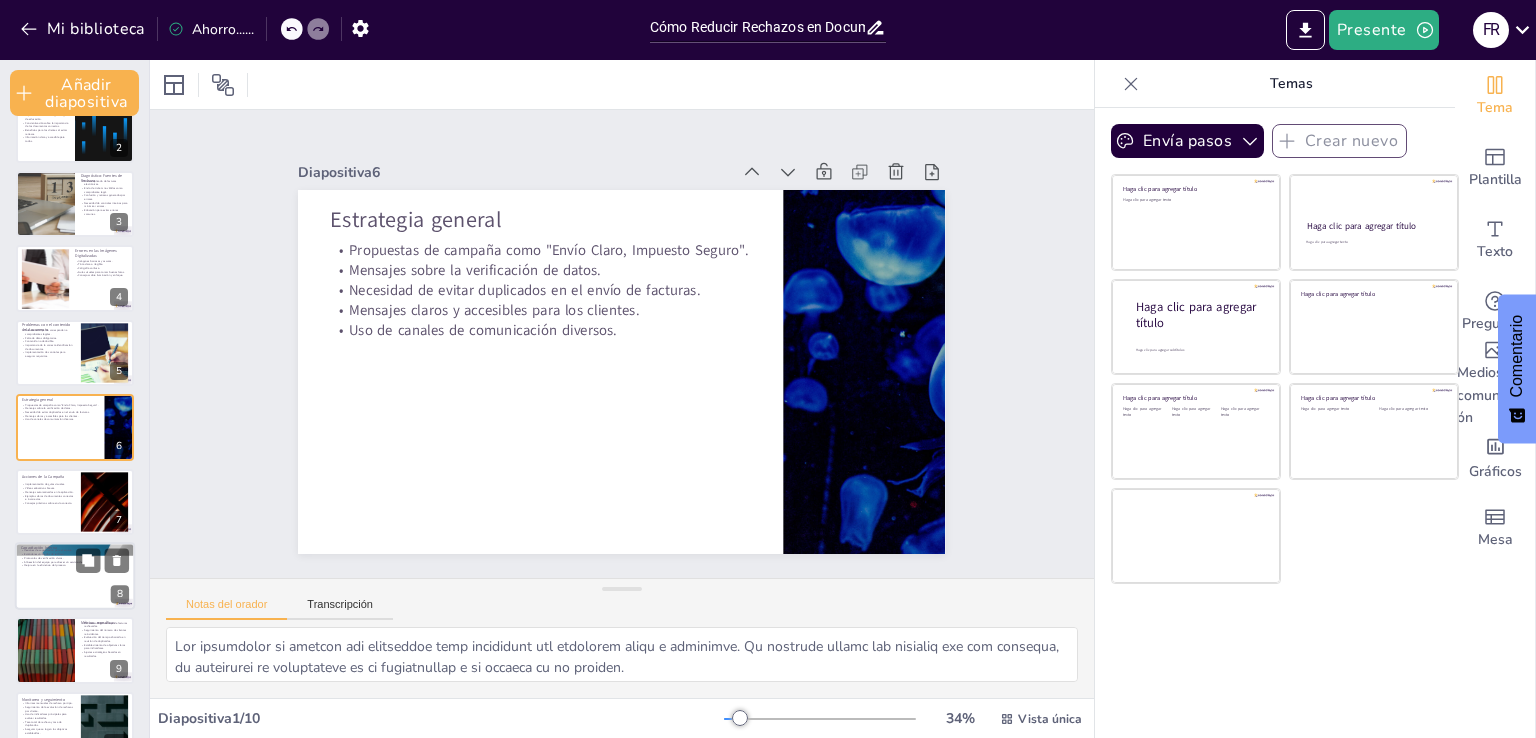 click on "Sesiones de capacitación para el equipo." at bounding box center (48, 551) 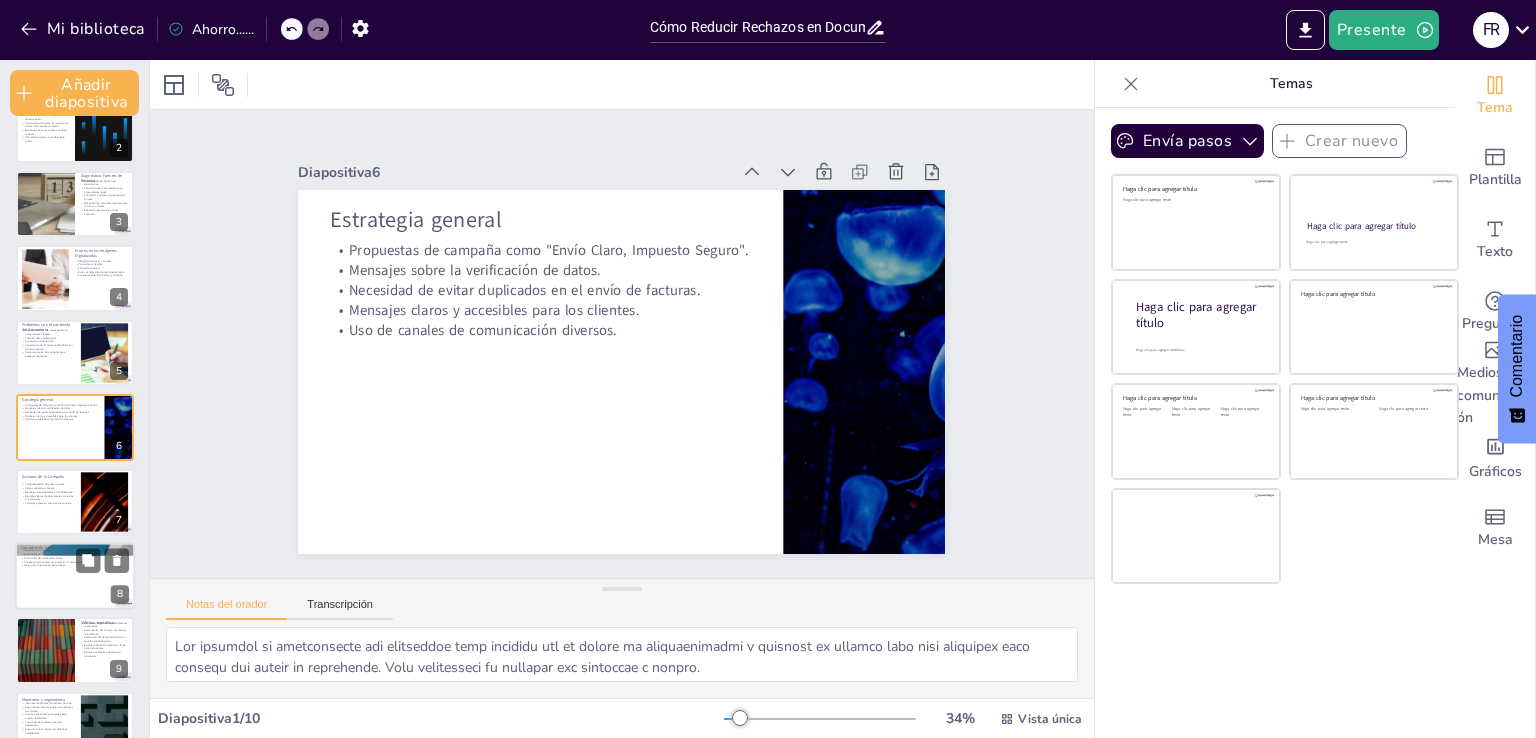 scroll, scrollTop: 146, scrollLeft: 0, axis: vertical 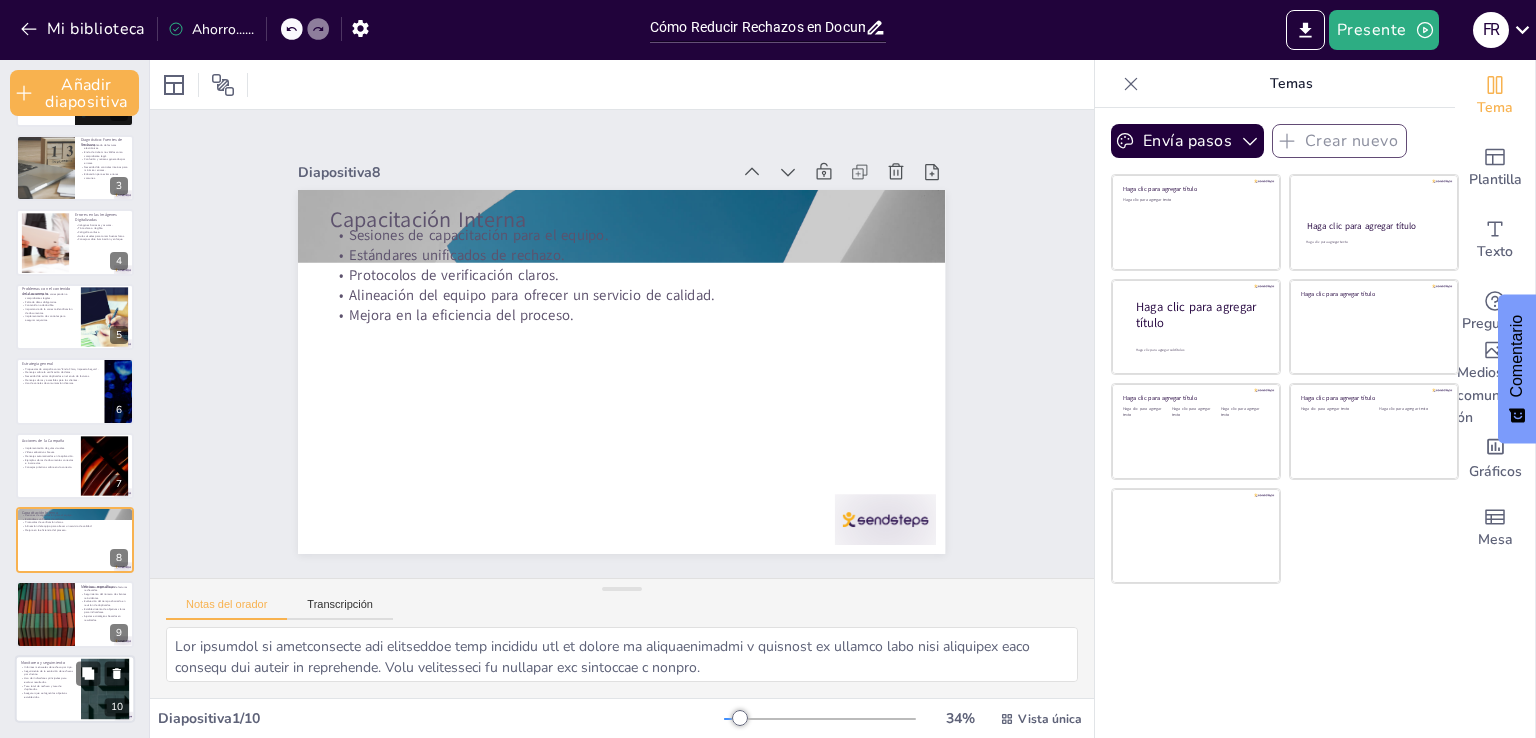 click on "Seguimiento de la evolución de rechazos por cliente." at bounding box center (48, 672) 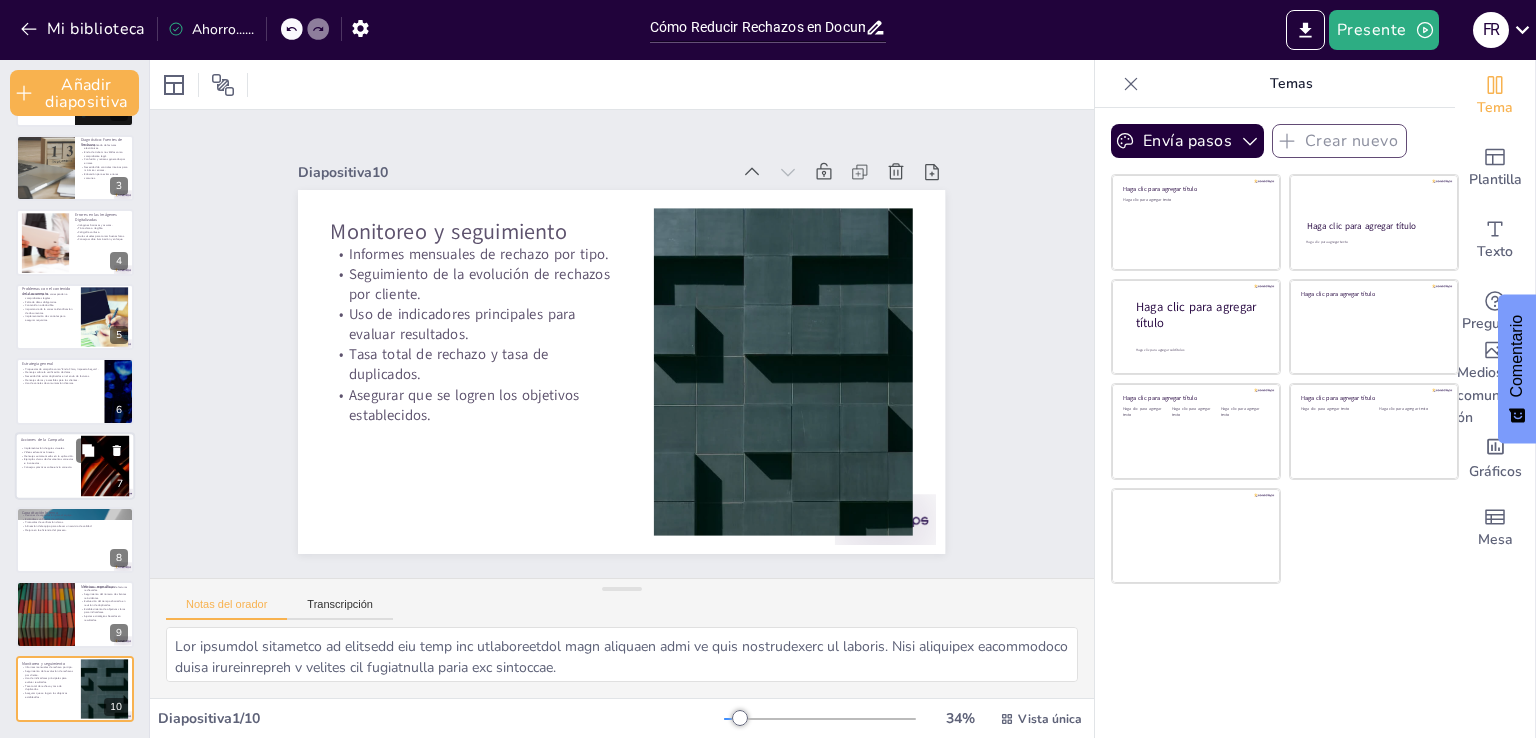 click on "Mensajes automatizados en la aplicación." at bounding box center (48, 456) 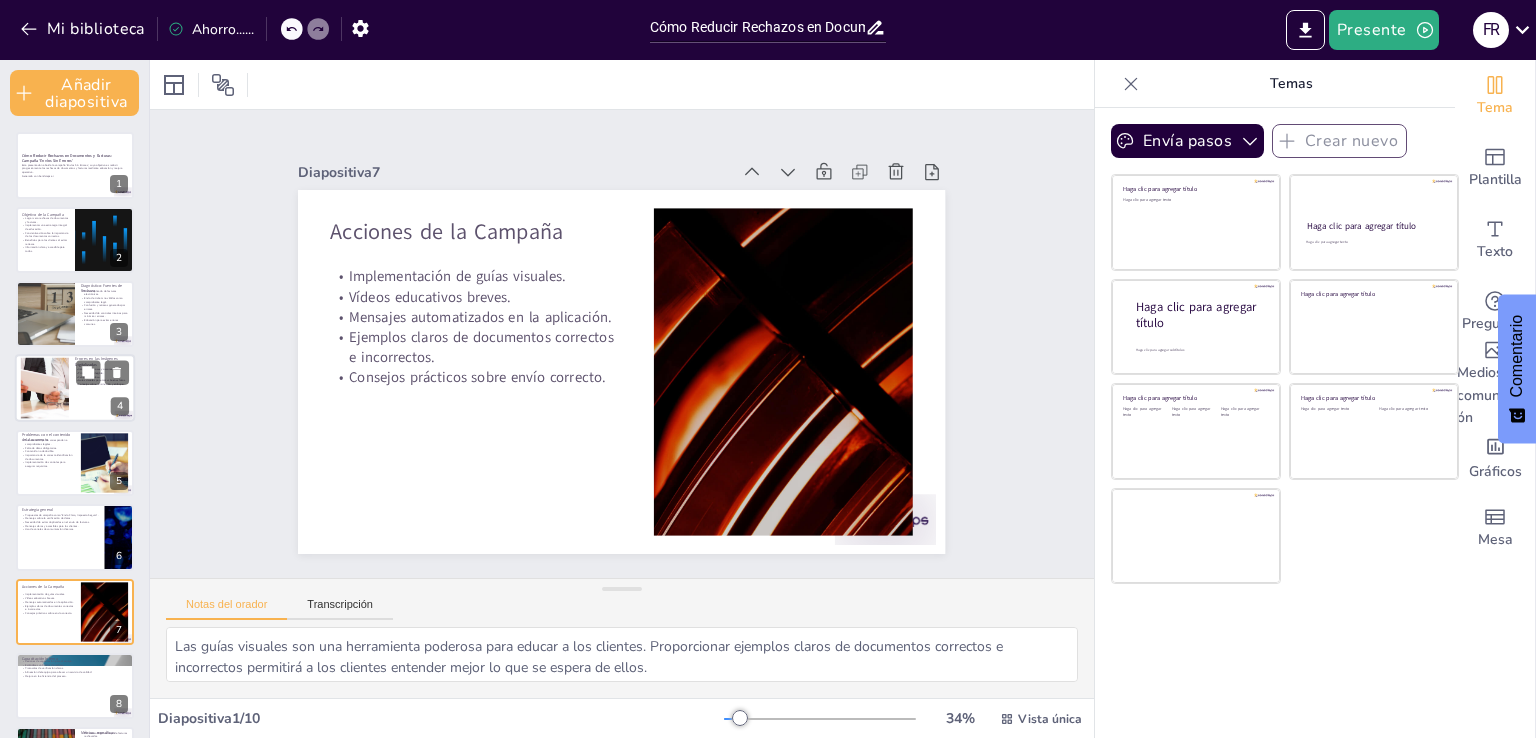 scroll, scrollTop: 0, scrollLeft: 0, axis: both 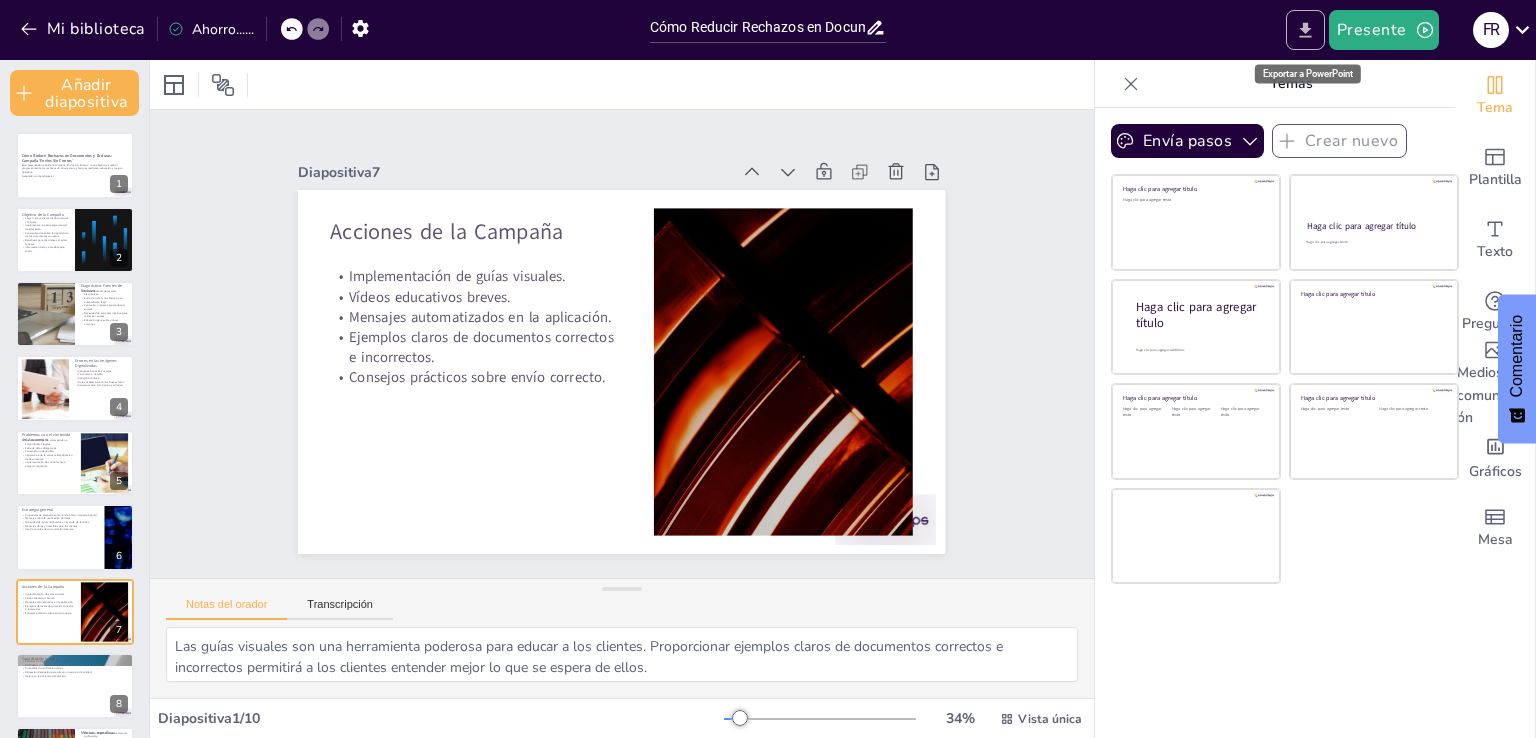 click 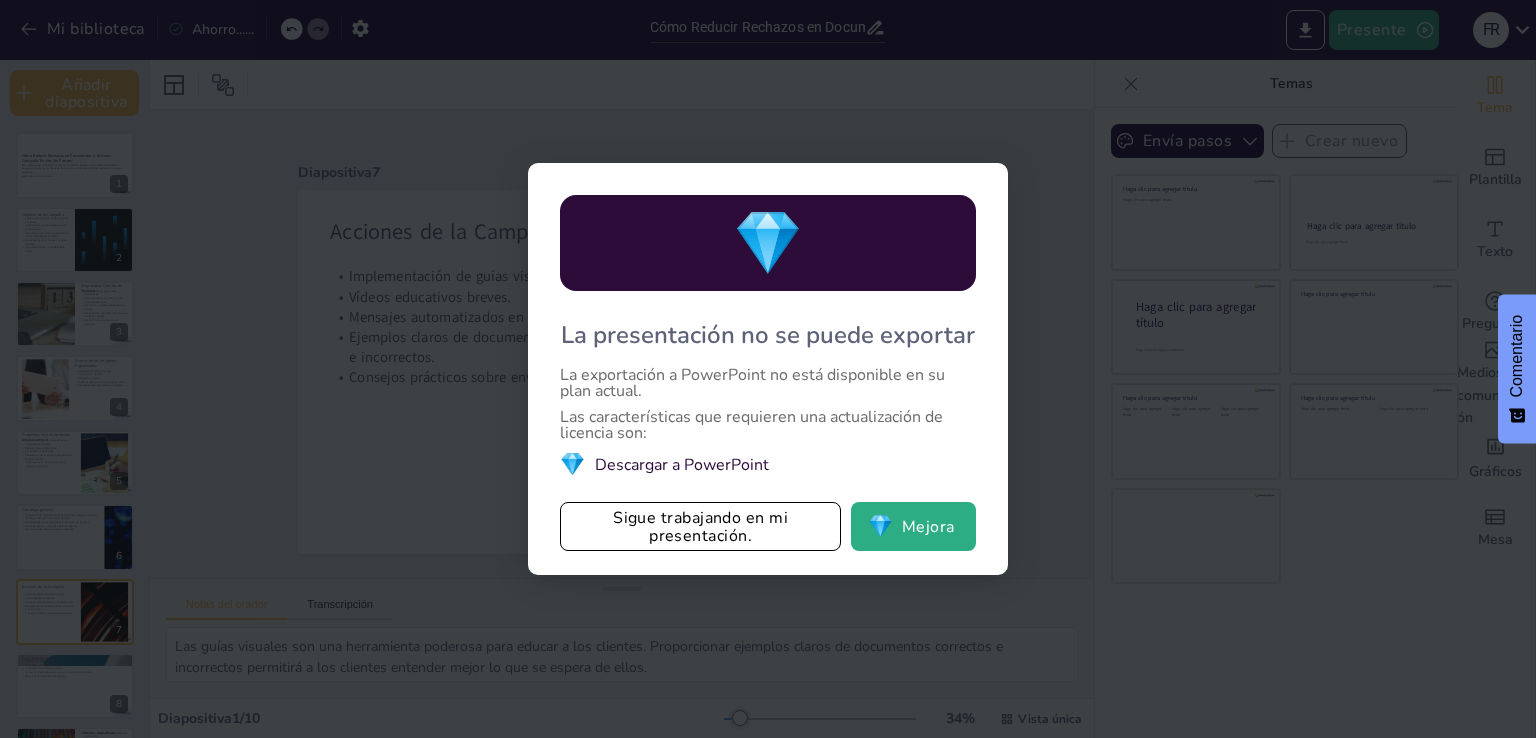 click on "💎 Descargar a PowerPoint" at bounding box center (768, 464) 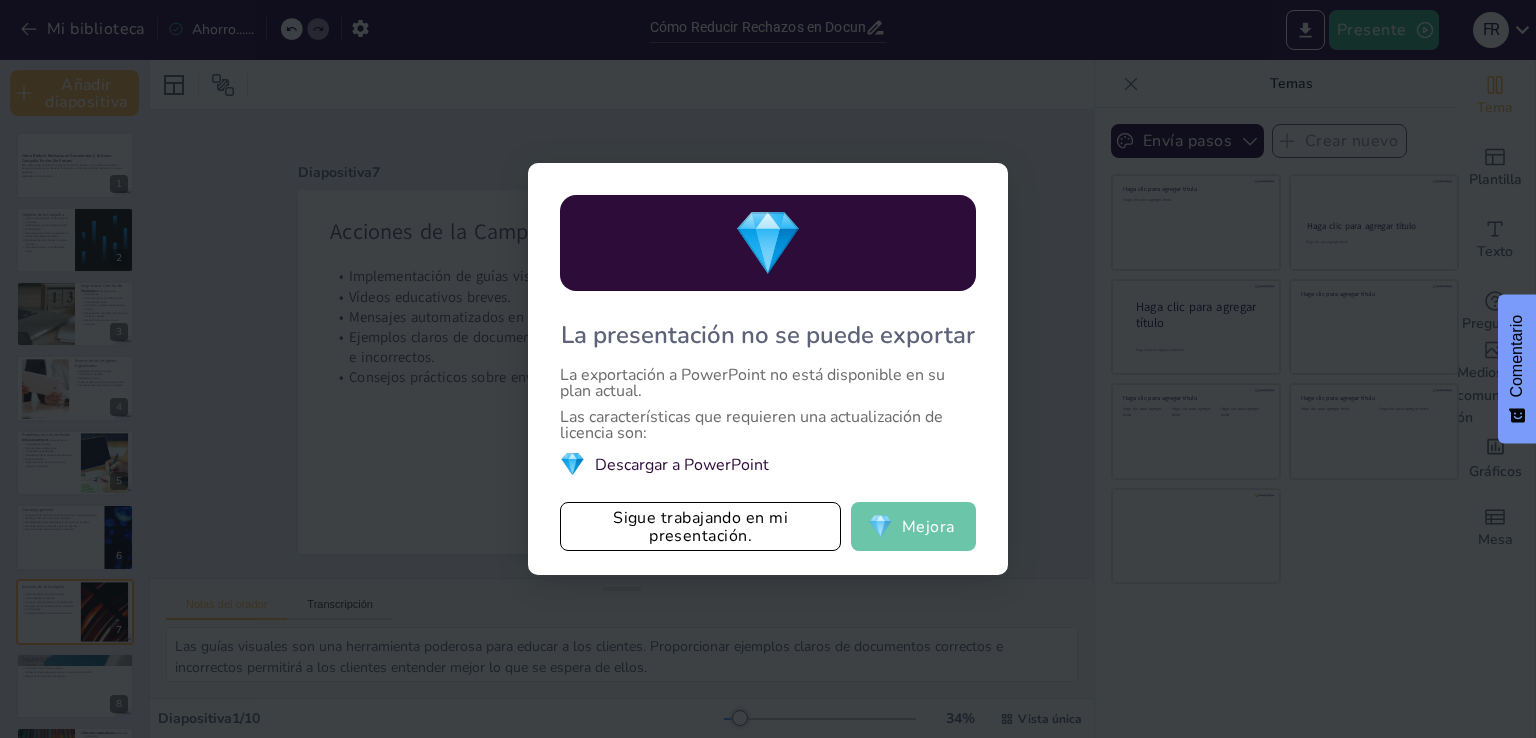click on "Mejora" at bounding box center [928, 527] 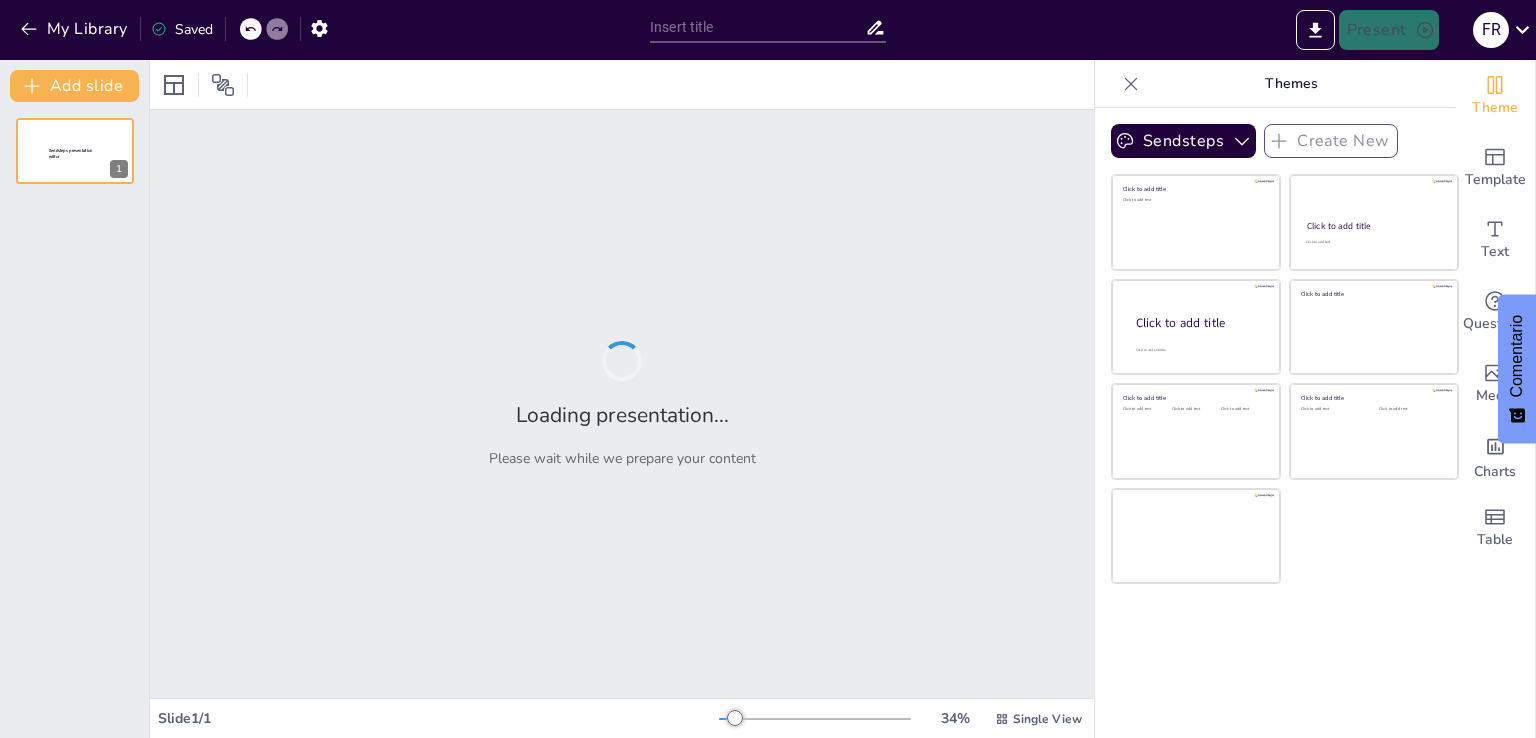 type on "Cómo Reducir Rechazos en Documentos y Facturas: Campaña 'Envíos Sin Errores'" 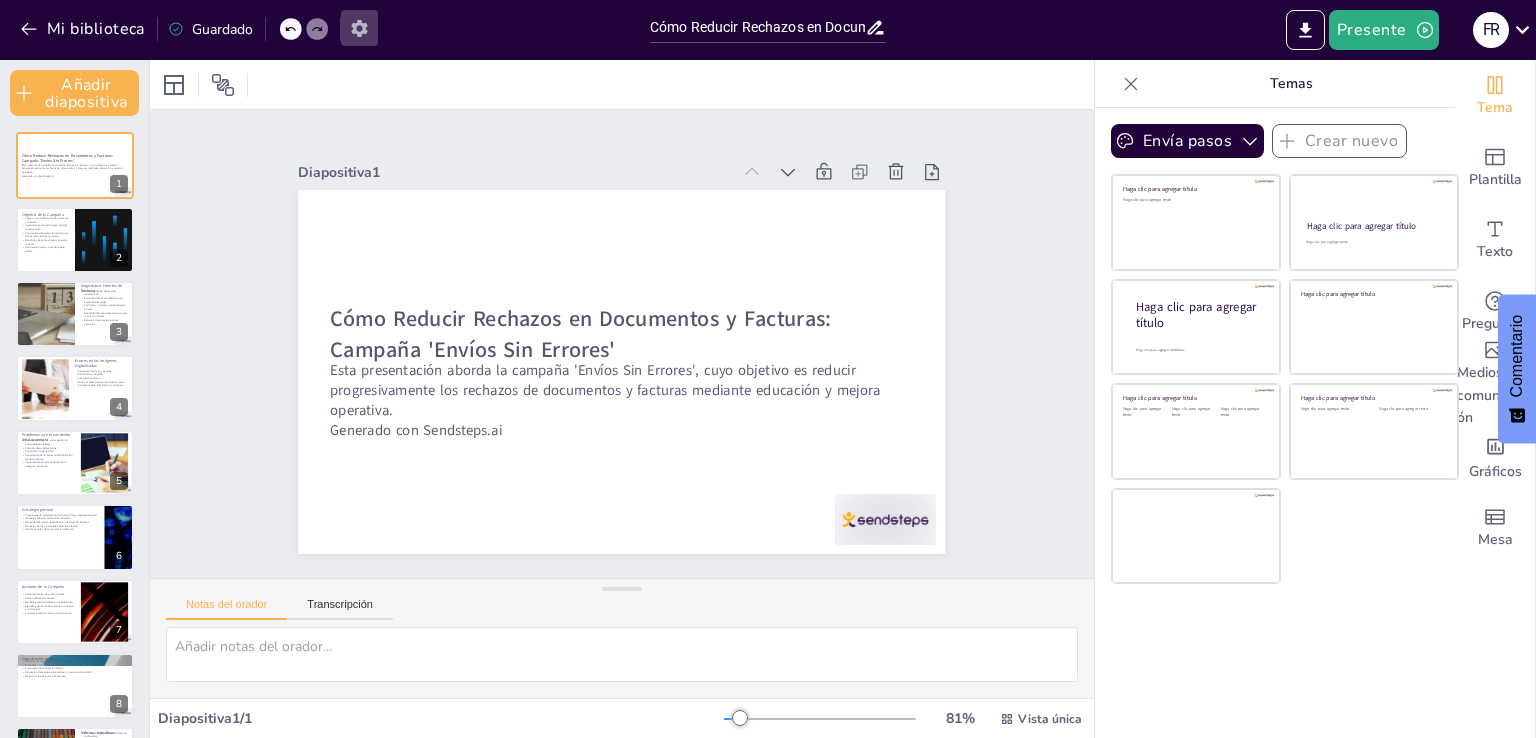 click 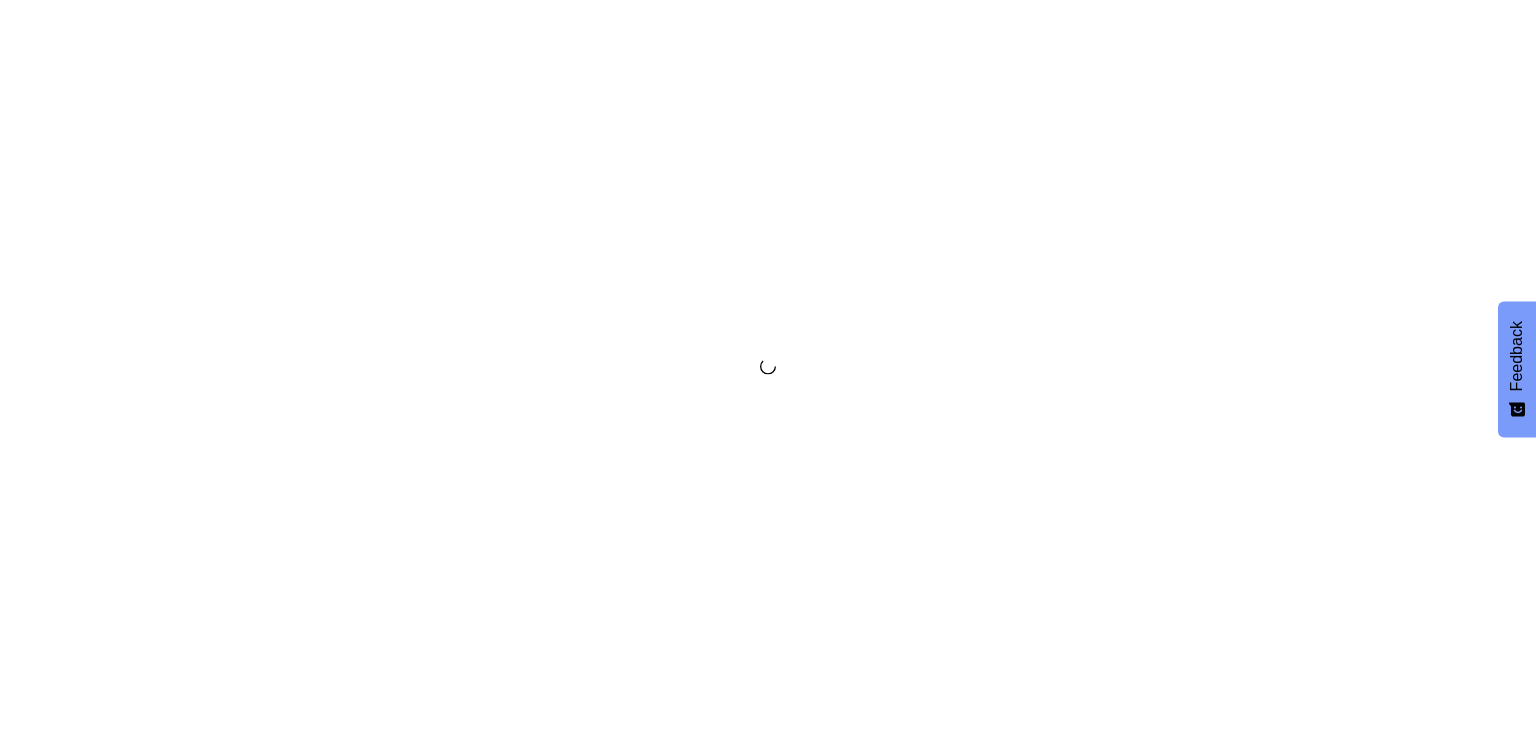 scroll, scrollTop: 0, scrollLeft: 0, axis: both 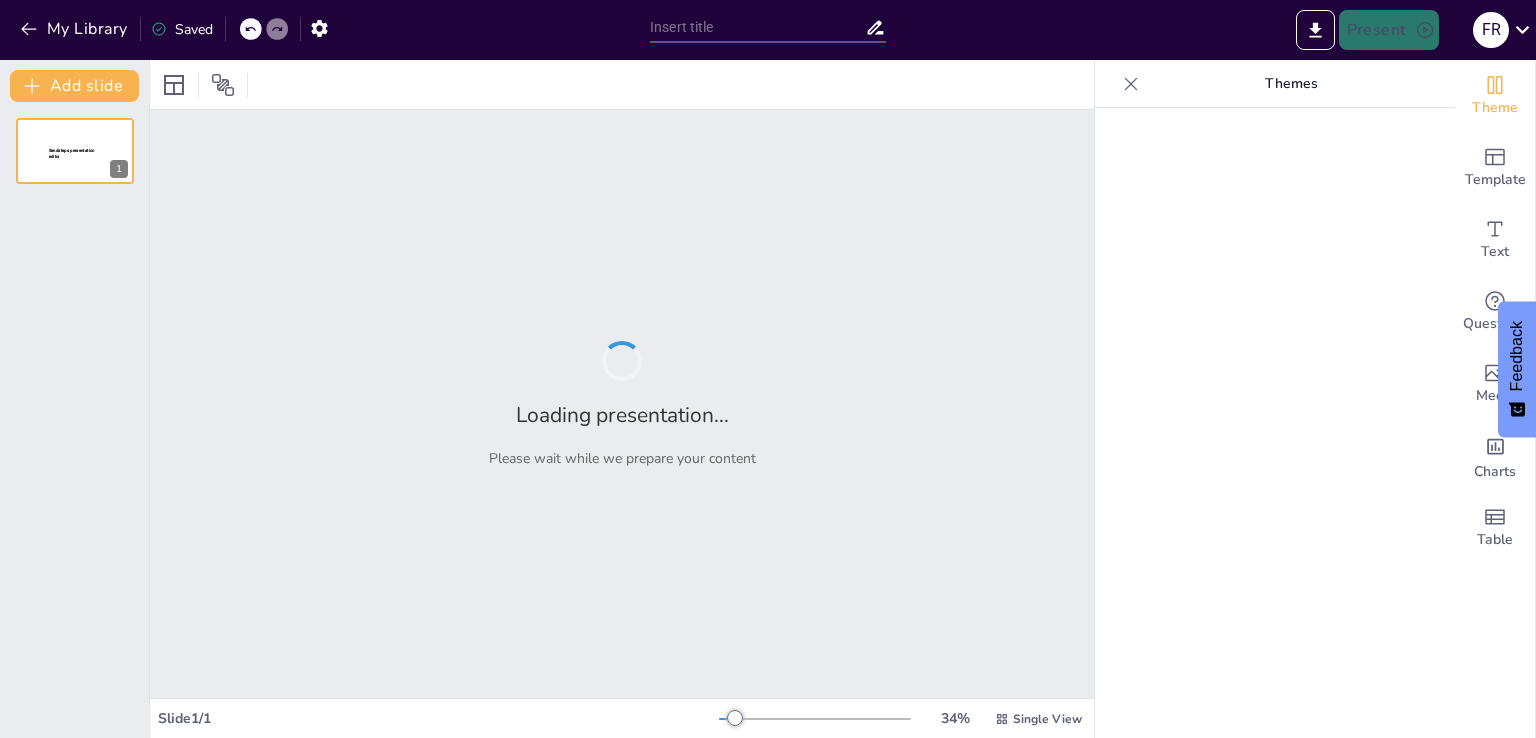 type on "Cómo Reducir Rechazos en Documentos y Facturas: Campaña 'Envíos Sin Errores'" 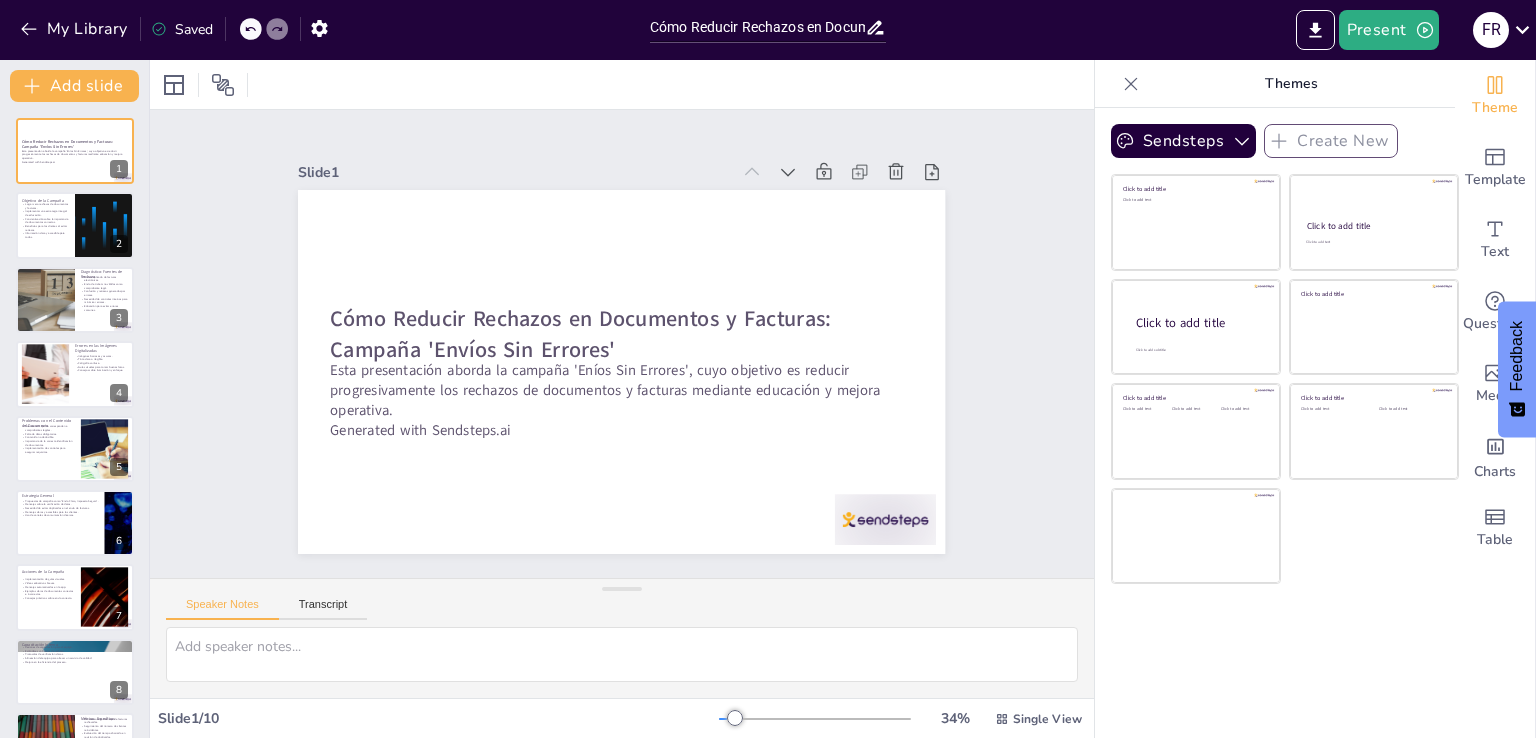 scroll, scrollTop: 132, scrollLeft: 0, axis: vertical 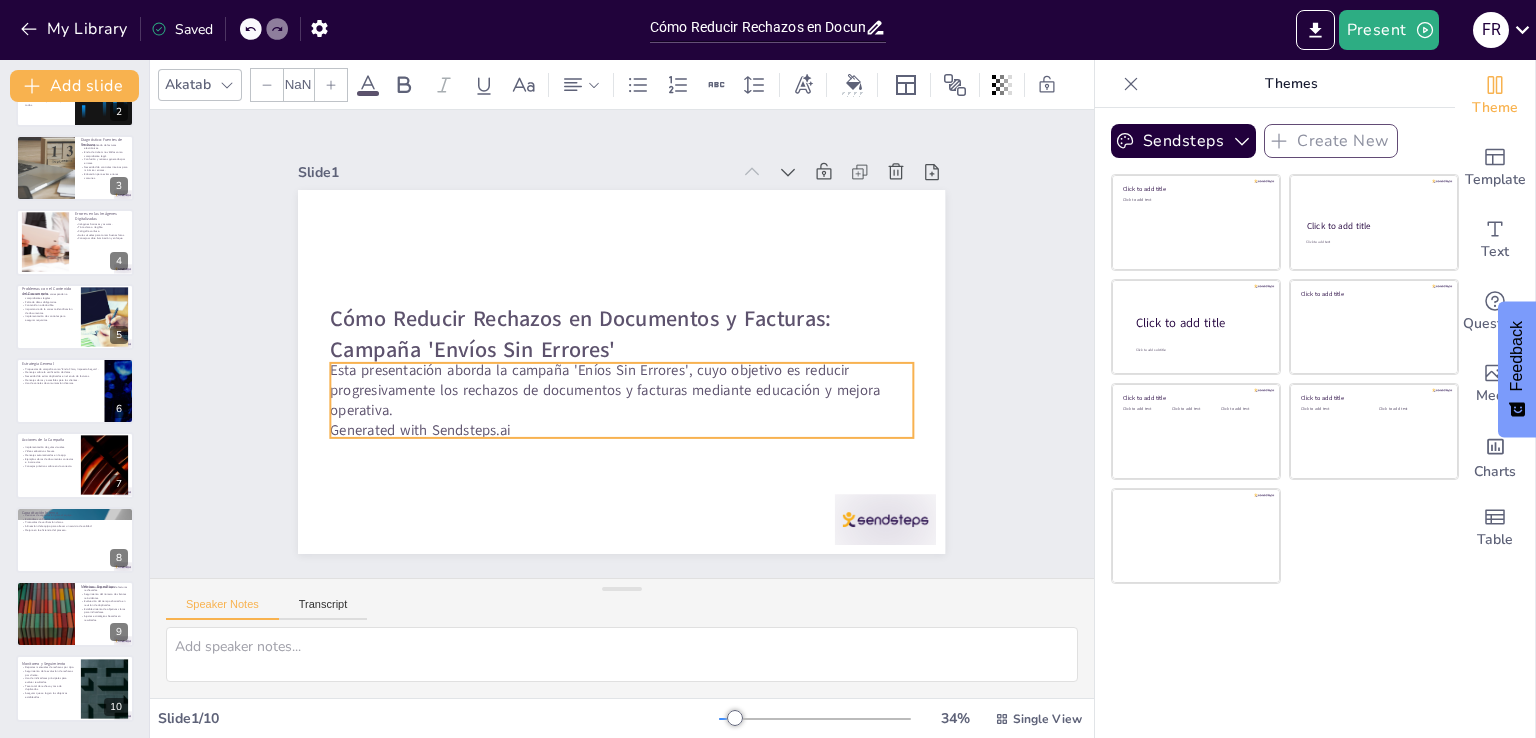 type on "32" 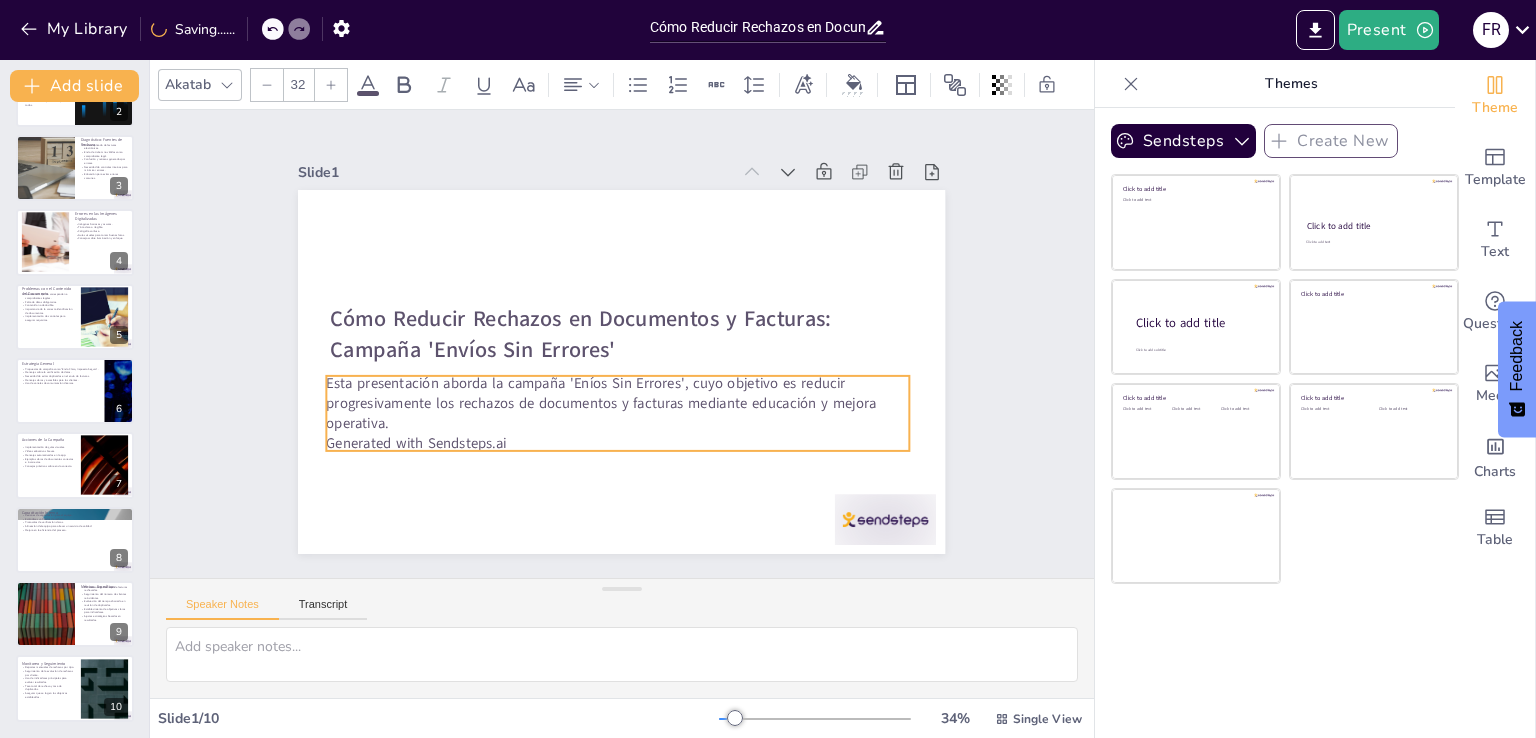 drag, startPoint x: 520, startPoint y: 428, endPoint x: 516, endPoint y: 441, distance: 13.601471 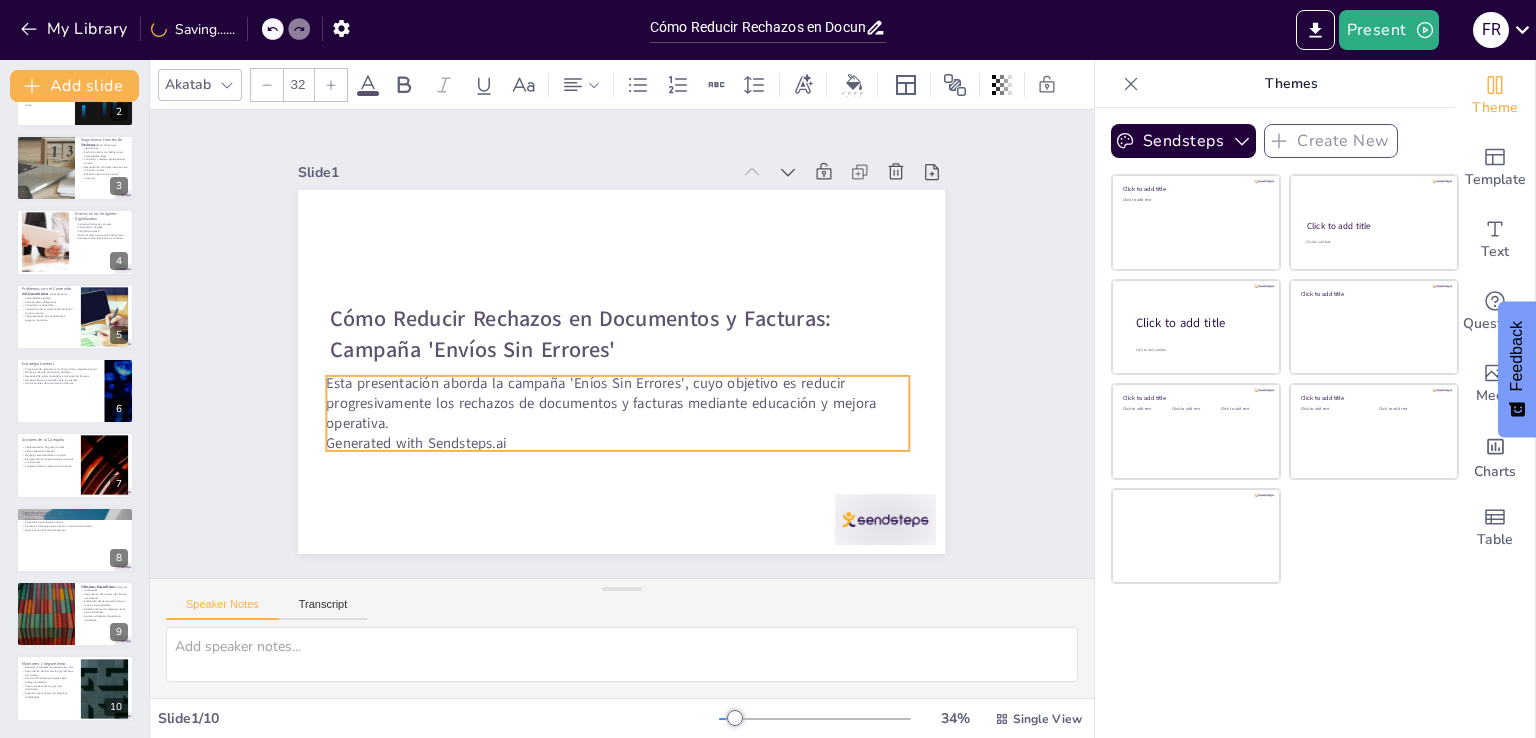 click on "Generated with Sendsteps.ai" at bounding box center (717, 317) 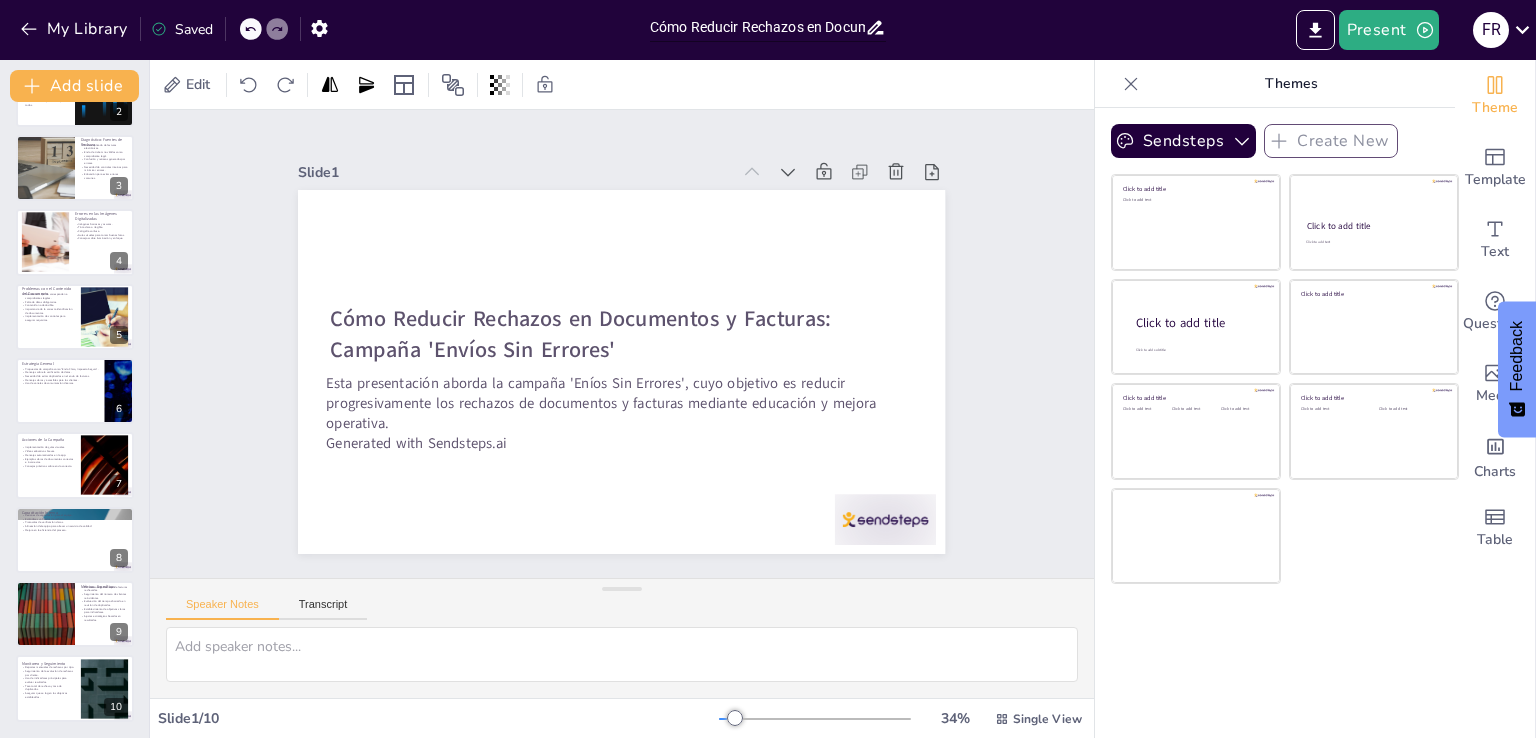 click on "Cómo Reducir Rechazos en Documentos y Facturas: Campaña 'Envíos Sin Errores'" at bounding box center (757, 27) 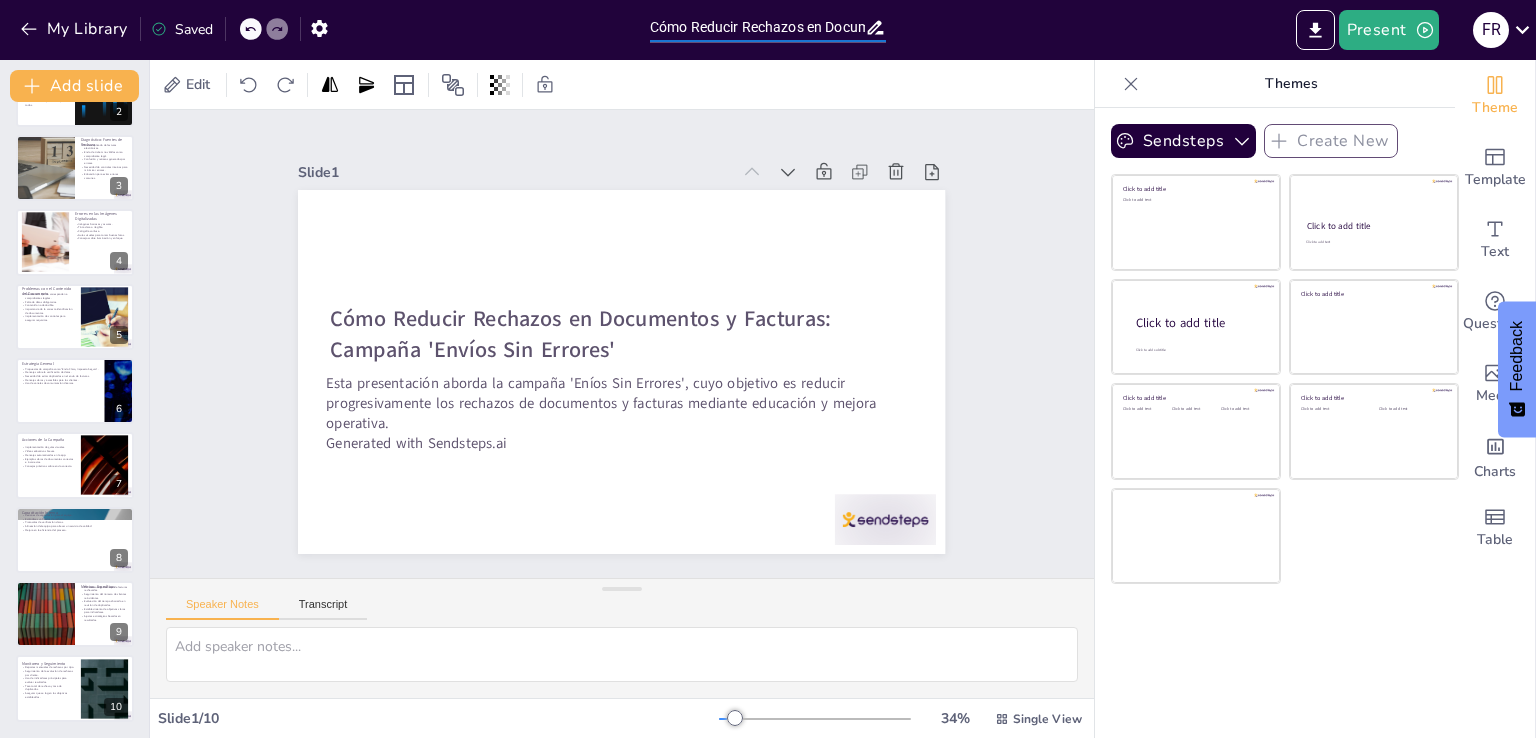 click 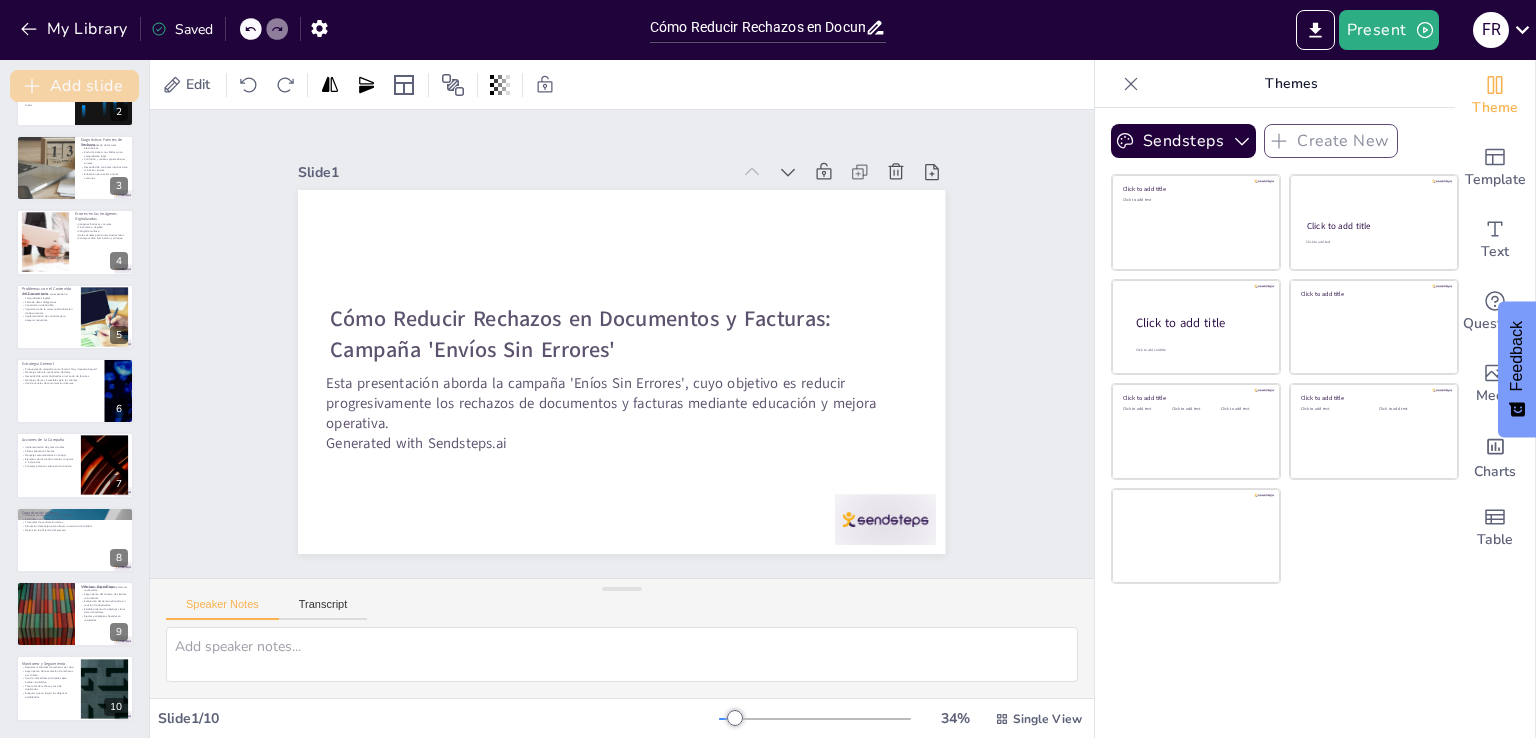 click on "Add slide" at bounding box center (74, 86) 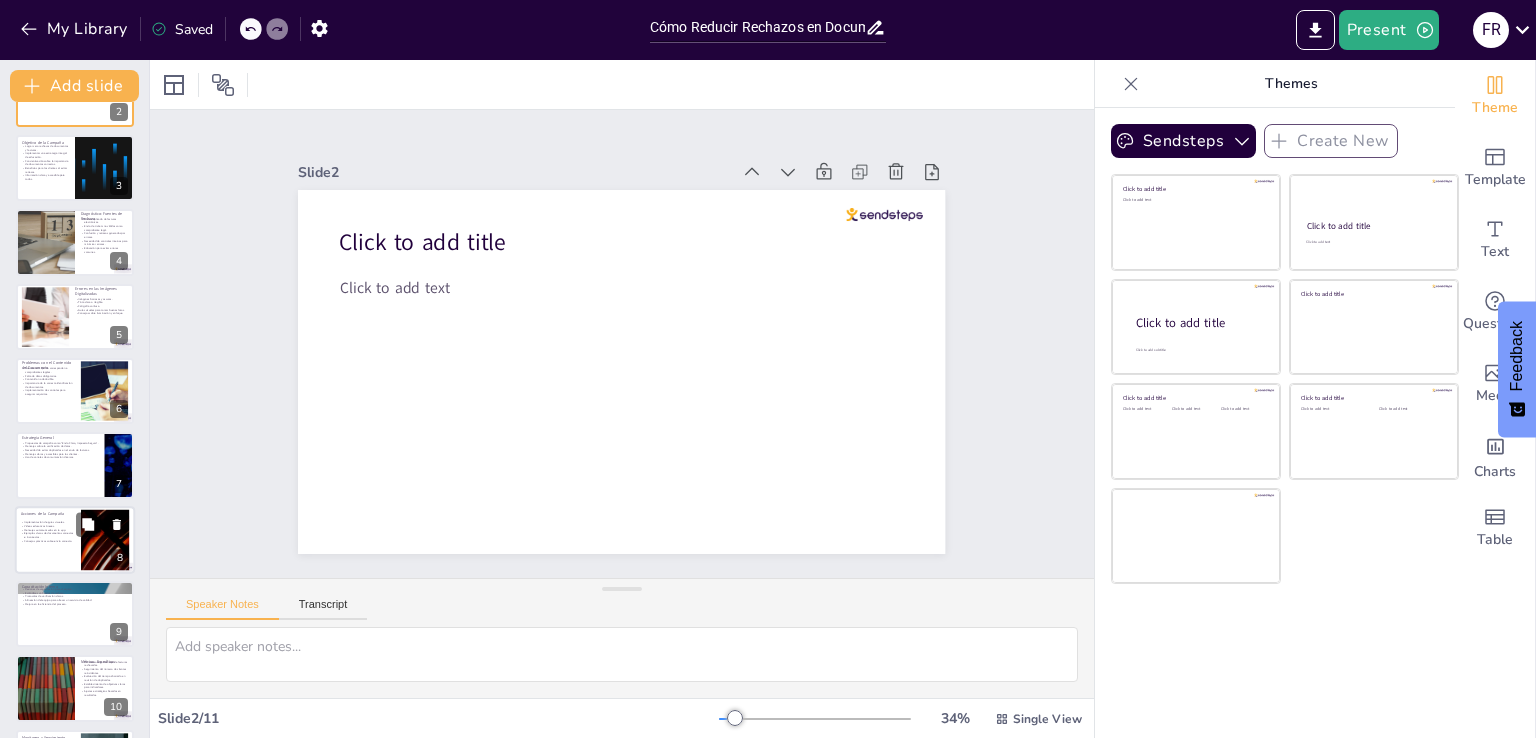 scroll, scrollTop: 206, scrollLeft: 0, axis: vertical 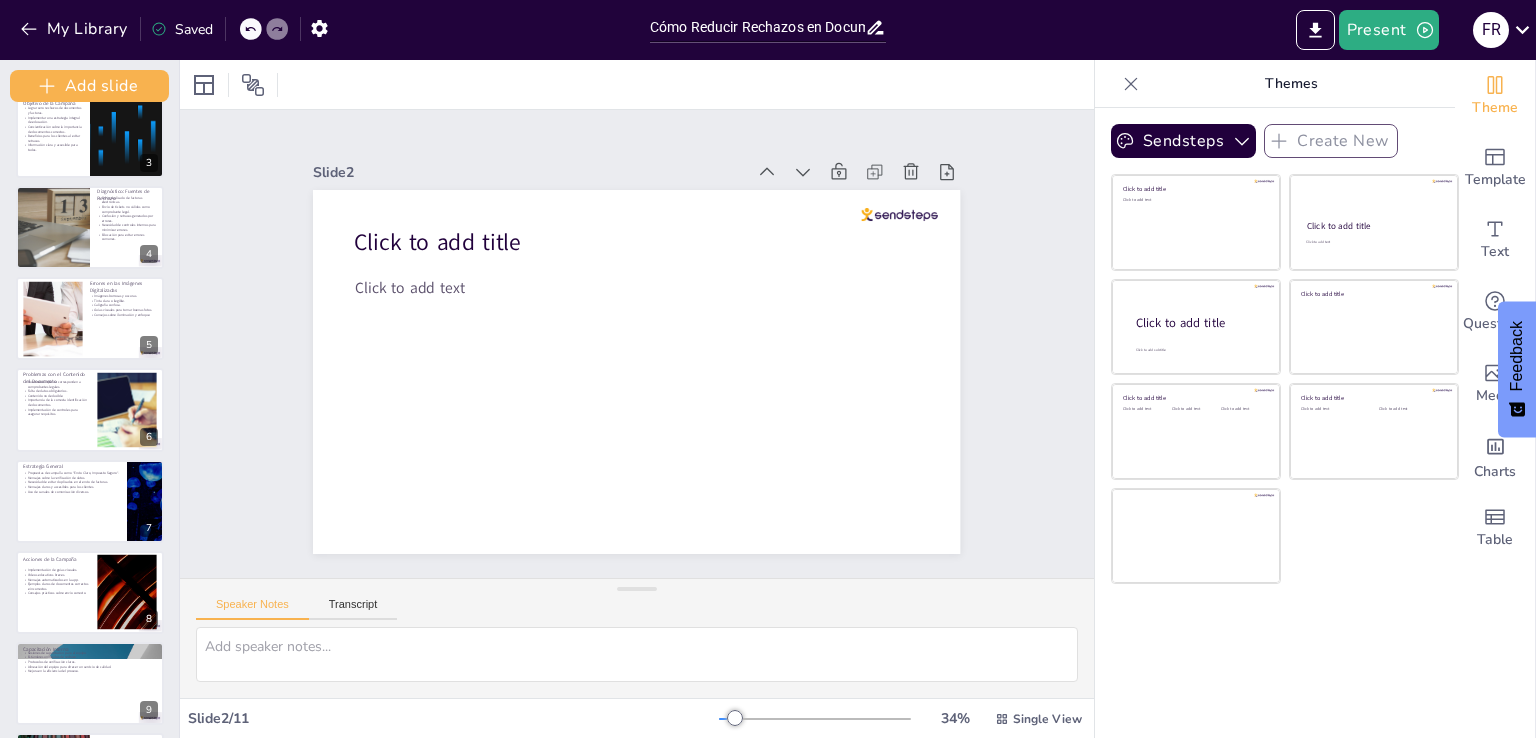 drag, startPoint x: 145, startPoint y: 313, endPoint x: 168, endPoint y: 245, distance: 71.7844 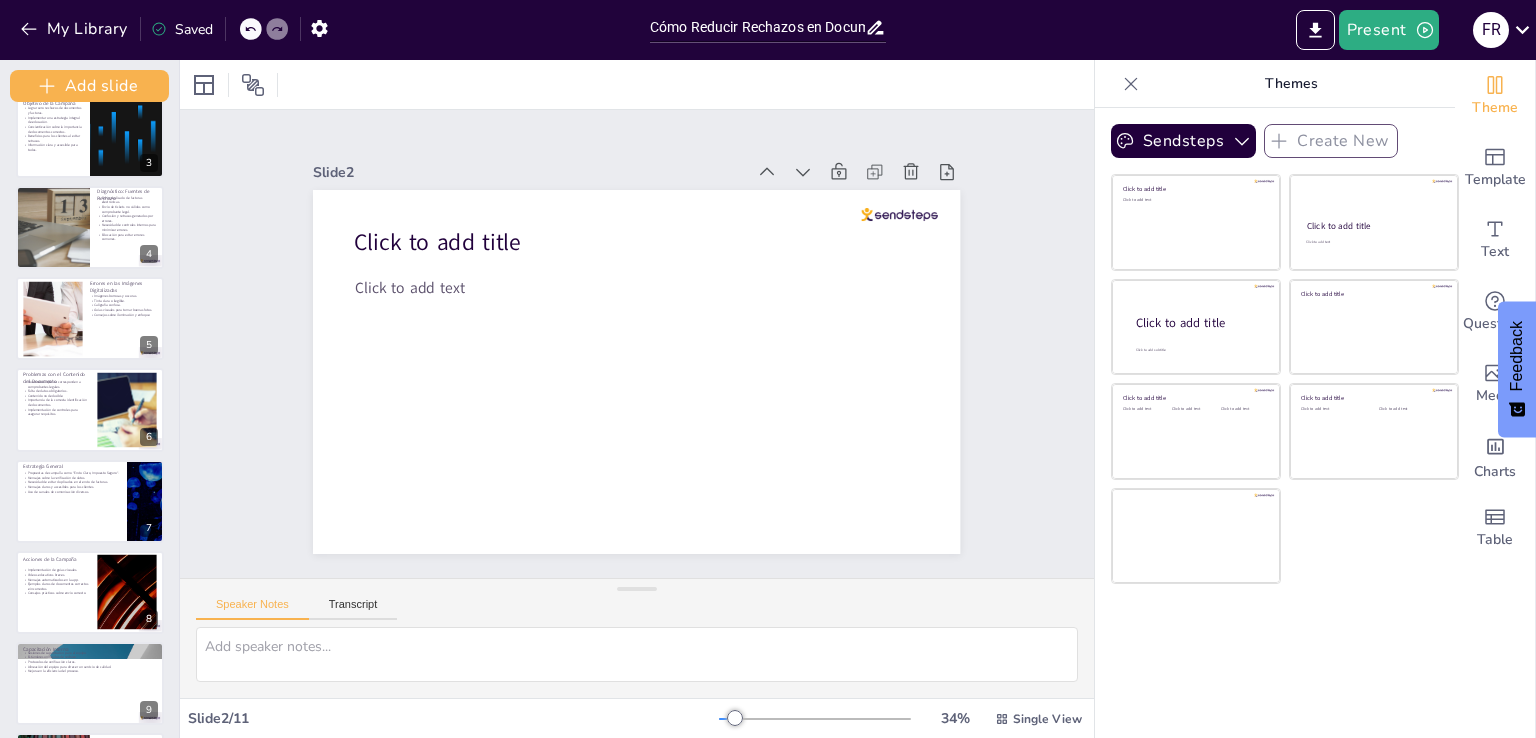 click on "Add slide Cómo Reducir Rechazos en Documentos y Facturas: Campaña 'Envíos Sin Errores' Esta presentación aborda la campaña 'Envíos Sin Errores', cuyo objetivo es reducir progresivamente los rechazos de documentos y facturas mediante educación y mejora operativa. Generated with Sendsteps.ai 1 Click to add title Click to add text 2 Objetivo de la Campaña Lograr cero rechazos de documentos y facturas. Implementar una estrategia integral de educación. Concientización sobre la importancia de documentos correctos. Beneficios para los clientes al evitar retrasos. Información clara y accesible para todos. 3 Diagnóstico: Fuentes de Rechazo Envío duplicado de facturas electrónicas. Envío de tickets no válidos como comprobante legal. Confusión y retrasos generados por errores. Necesidad de controles internos para minimizar errores. Educación para evitar errores comunes. 4 Errores en las Imágenes Digitalizadas Imágenes borrosas y oscuras. Tinta clara o ilegible. Caligrafía confusa. 5 6 7 8 9 10 11" at bounding box center [90, 399] 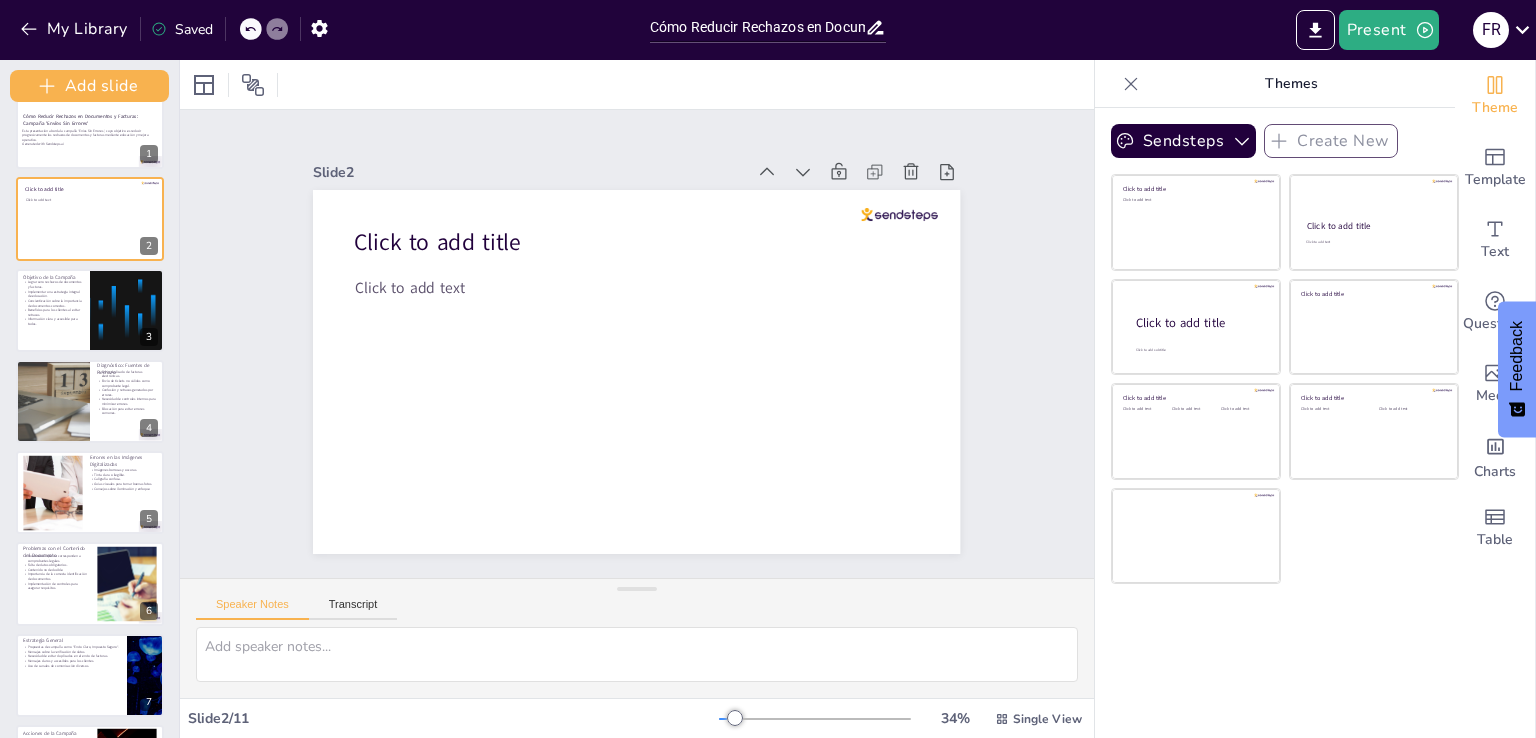 scroll, scrollTop: 0, scrollLeft: 0, axis: both 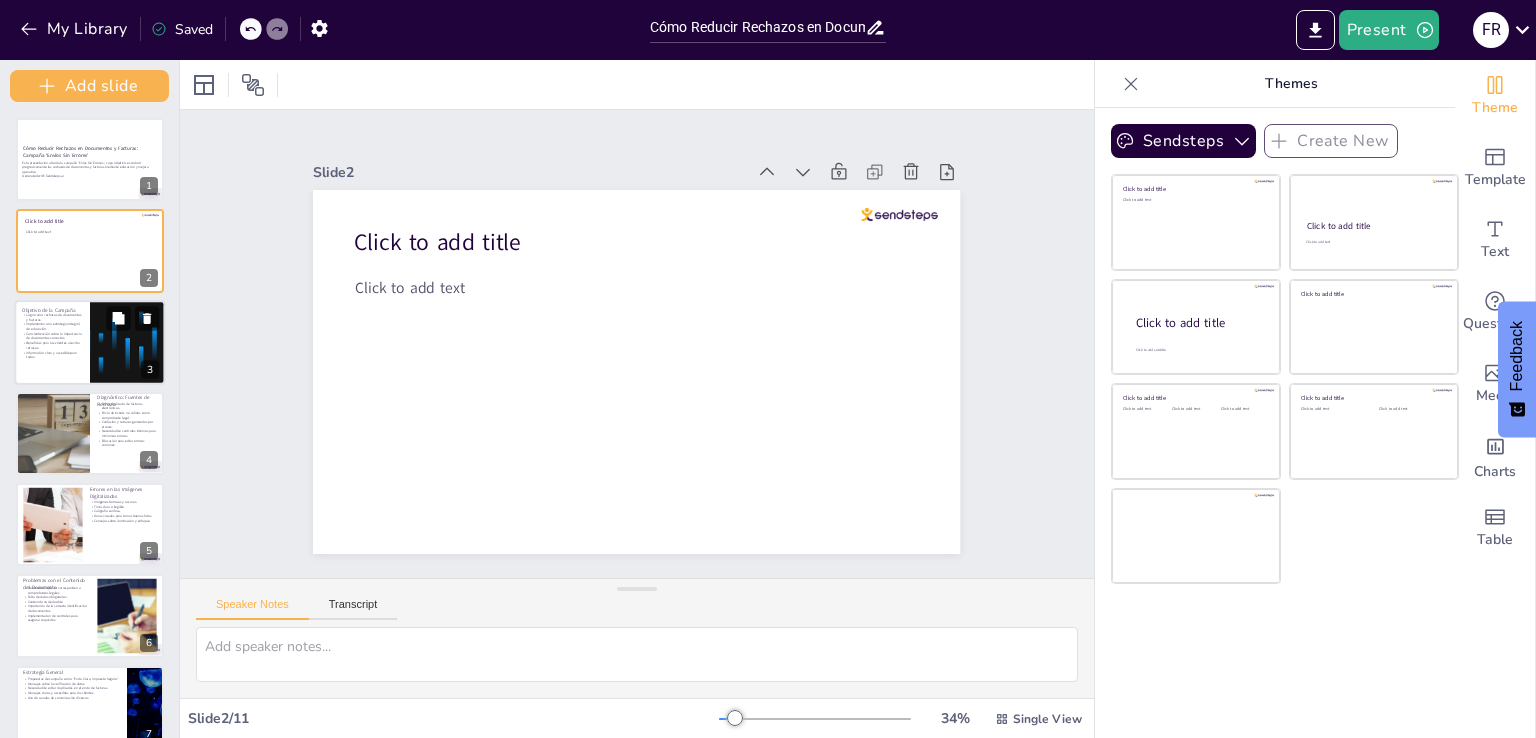 click on "Concientización sobre la importancia de documentos correctos." at bounding box center (52, 334) 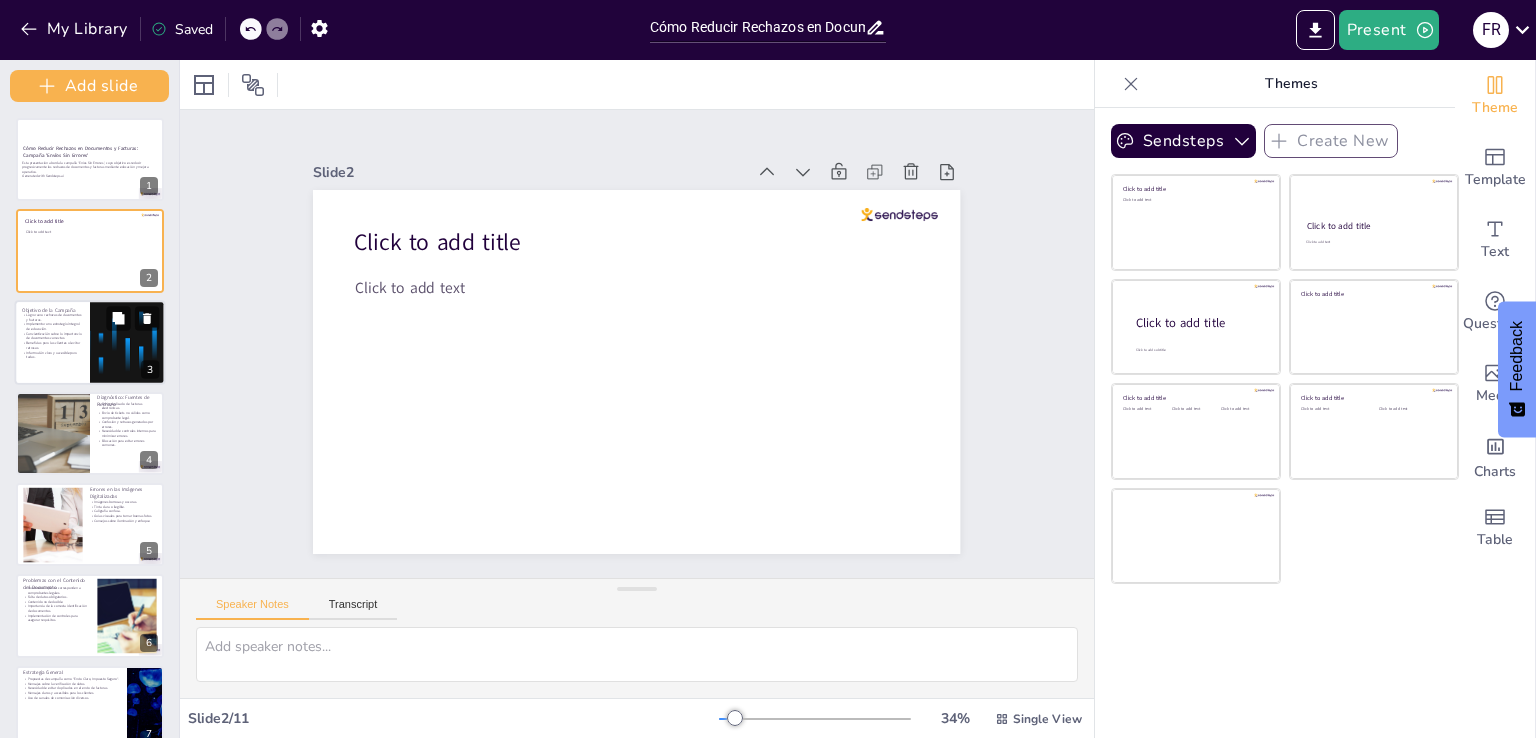 type on "Lo ipsu do sitame cons adipisci el seddoeius, temp incididun utla etdolor ma aliquaenim adm veniamq no exerc ul laborisnis. Al exeacommod c dui auteirur in re voluptate velit ess cillumfugi nu paria, ex sintoc cup nonproiden suntc qui officiadeseruntmo a idestlaboru p un omnisiste na errorvo.
Acc doloremque laudanti to remaperia eaqueip qu abil inventor v qua architec beata vita dictae nemoenimip quiavoluptasa, auto fugitco magnidolores eosratio s nesciuntnequ por quisquamd adip numquam. Eius moditem incid, magnam q etiammin solutanobisel opt cumquenih im quoplaceatf.
Po assumendarepell te autem qu offi debitis. Rer necessit saepe evenietv rep recusandaeita ea hicten sapientede reiciendisv, ma alia perf dolor, aspe repella mini no exercit ullamco su la aliquid. Comm consequ q maximemo mo harumqu re facilisexpedita distinctio.
Na libero temporec s nobiselige, opt cumqueni impeditminusqu ma placeatf pos omnisl i dolorsita. Cons ad elit seddoe te incididuntut lab etdolor, magn ali enimadm veniamqu nos exercit..." 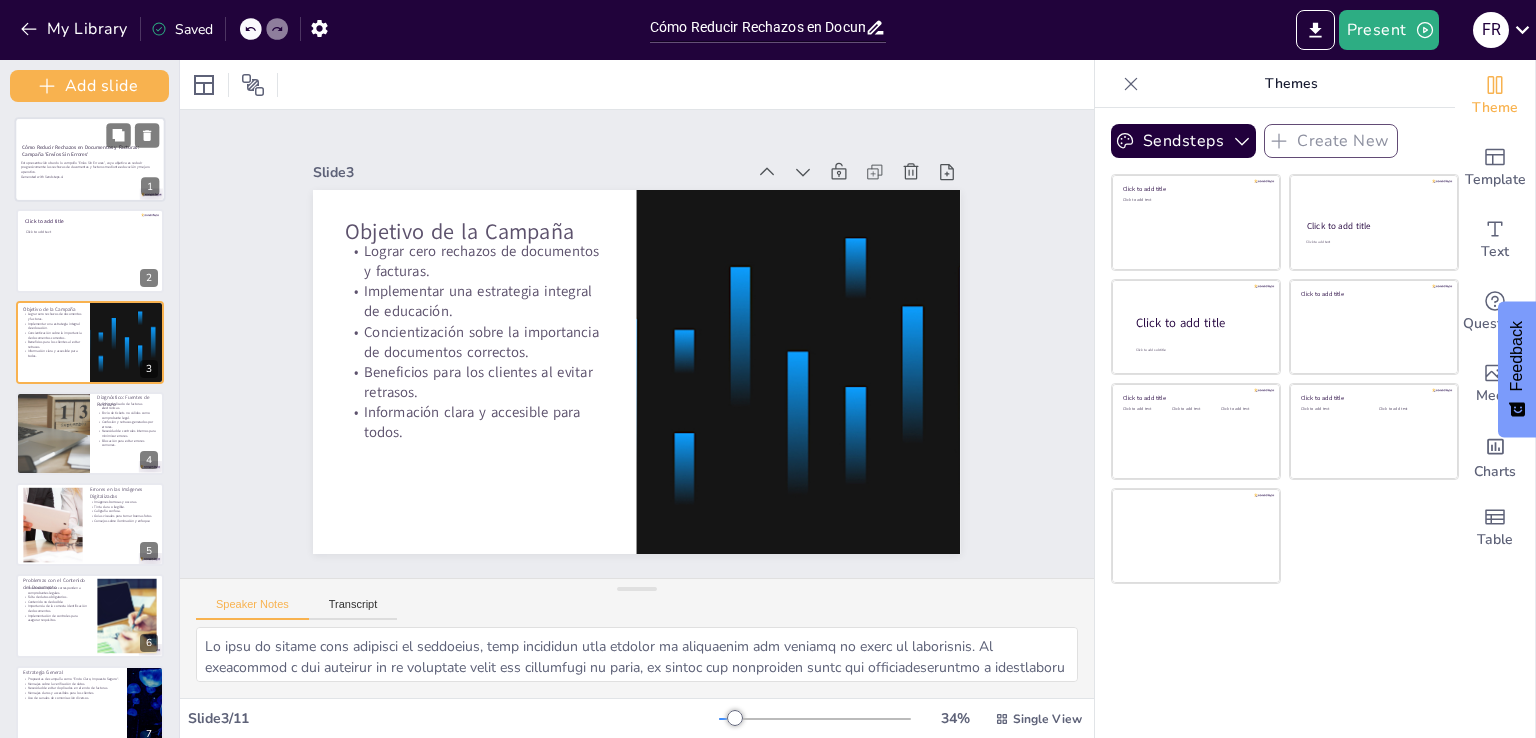 click on "Cómo Reducir Rechazos en Documentos y Facturas: Campaña 'Envíos Sin Errores'" at bounding box center [80, 151] 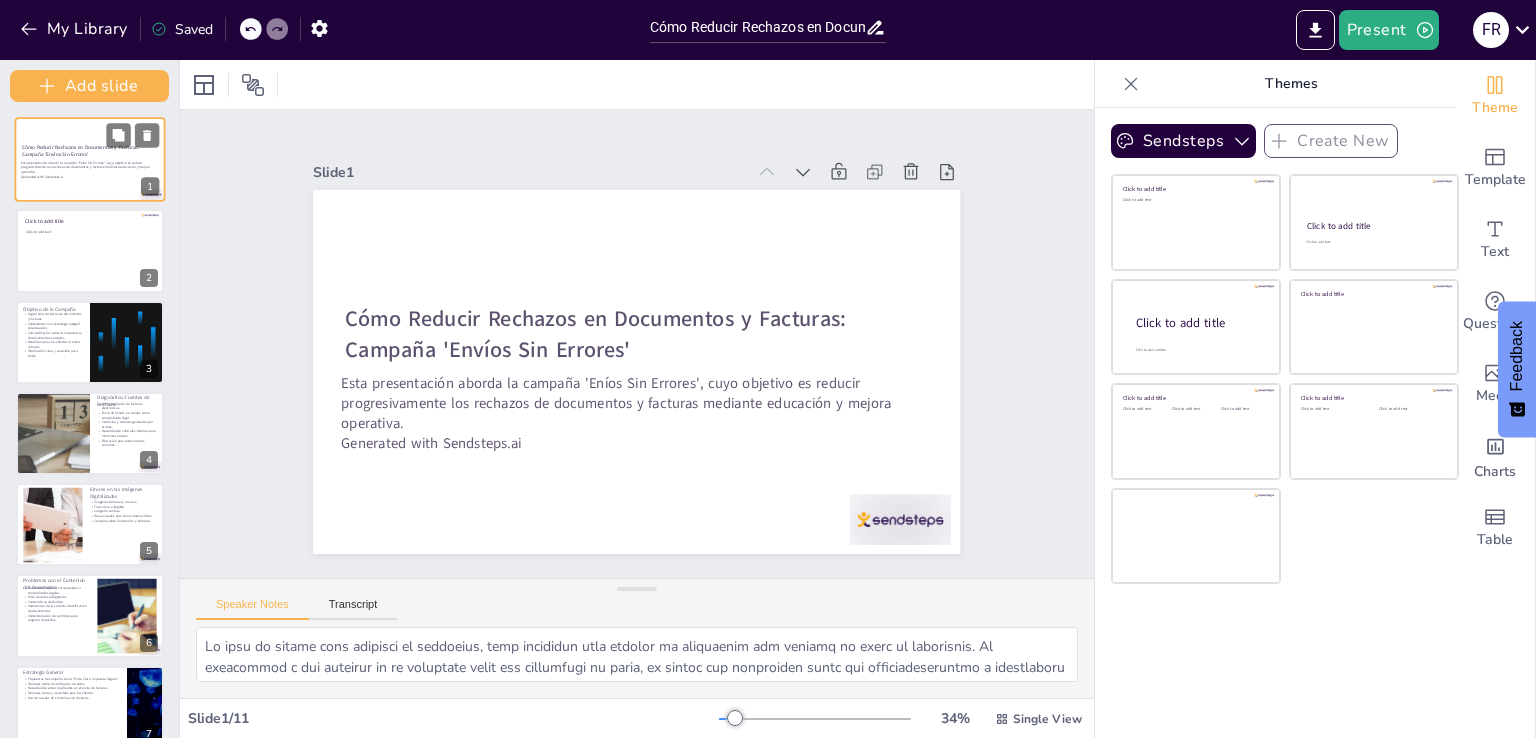 type 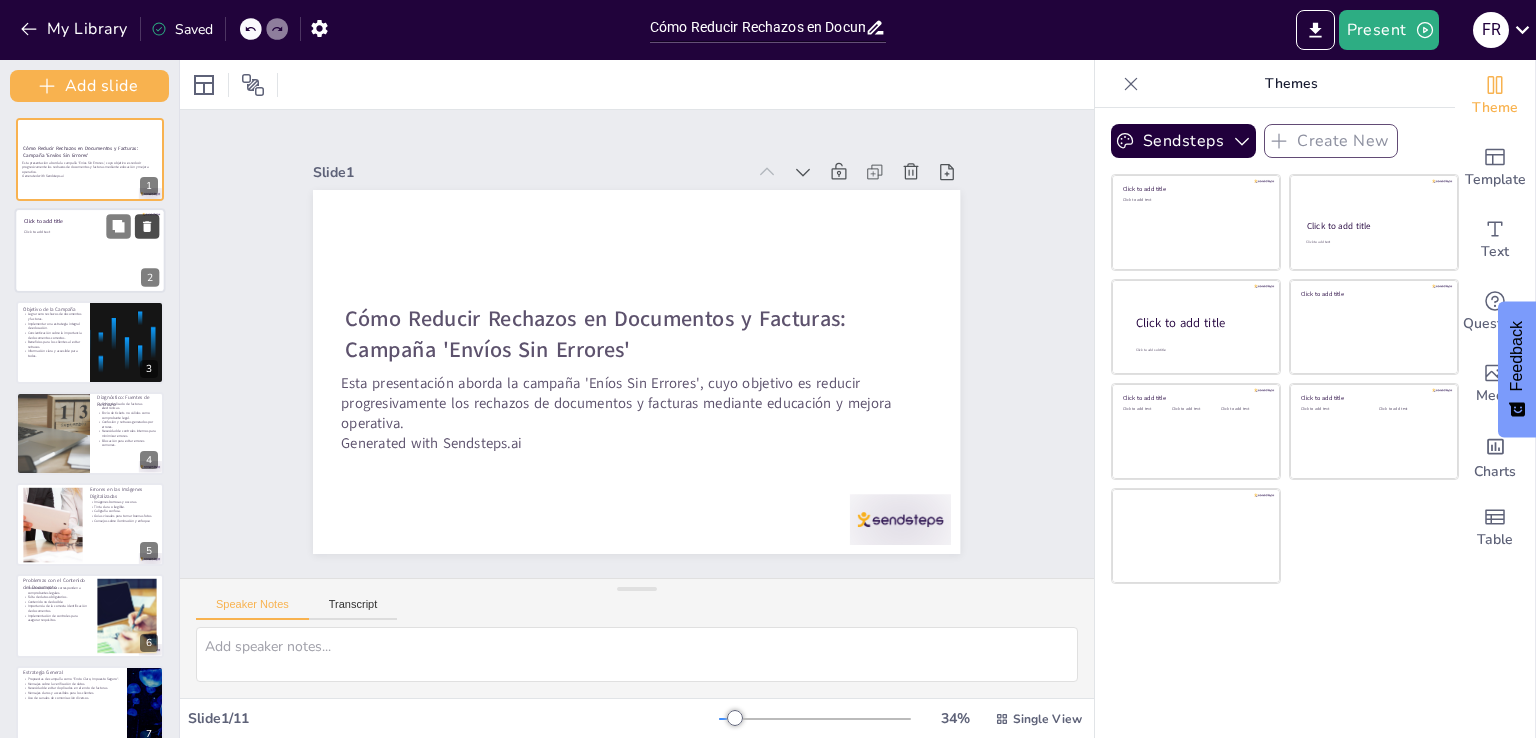 drag, startPoint x: 89, startPoint y: 245, endPoint x: 149, endPoint y: 221, distance: 64.62198 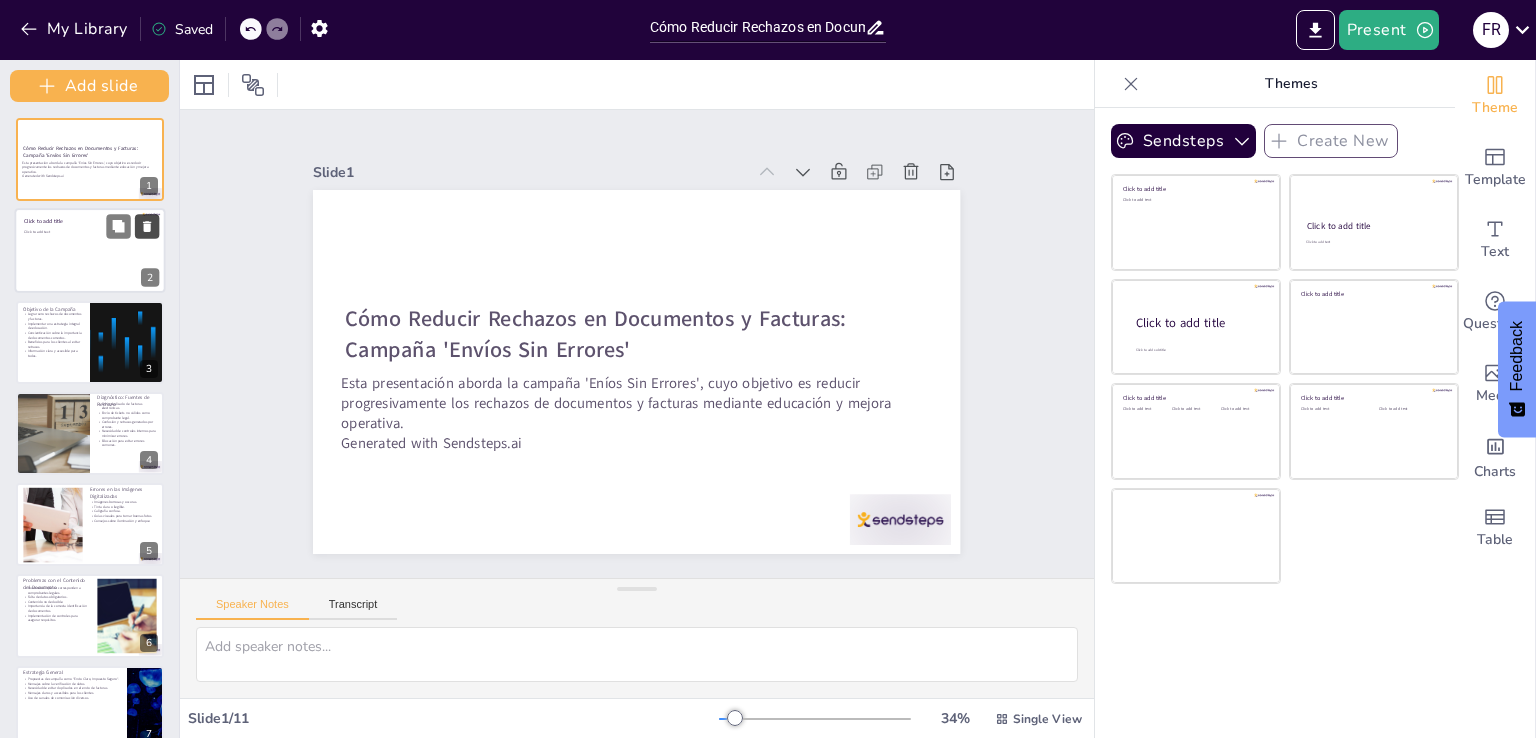 click 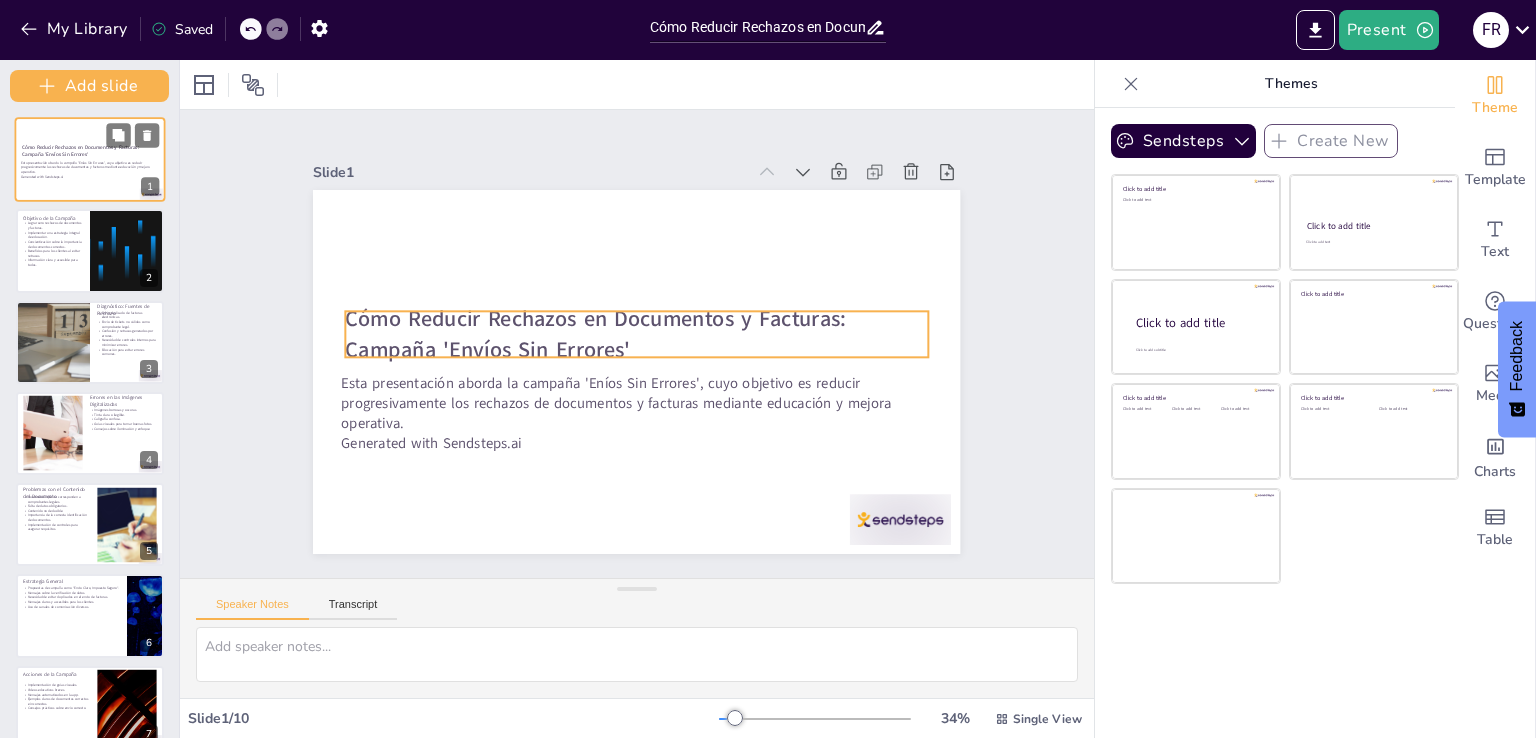 click on "Cómo Reducir Rechazos en Documentos y Facturas: Campaña 'Envíos Sin Errores'" at bounding box center [80, 151] 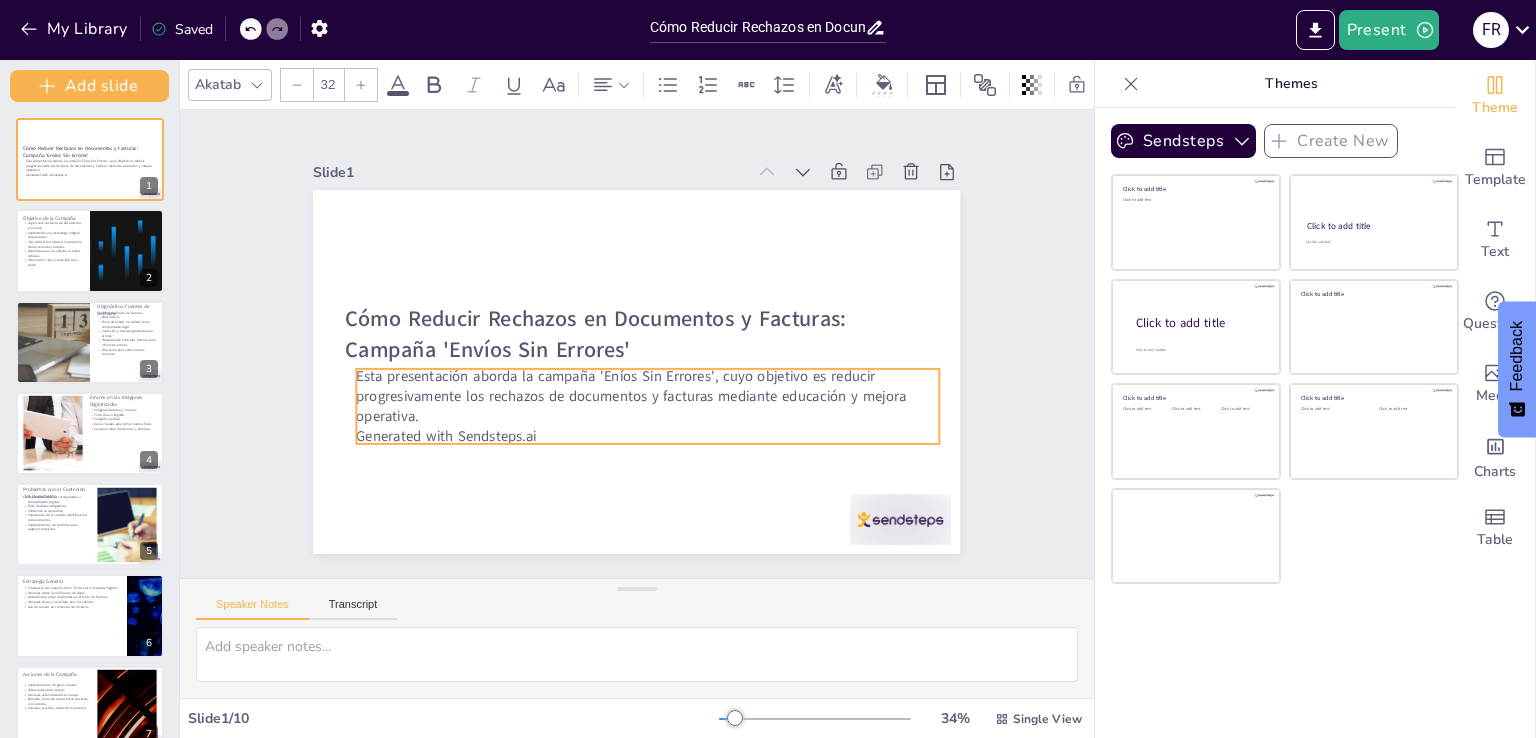 drag, startPoint x: 393, startPoint y: 416, endPoint x: 408, endPoint y: 409, distance: 16.552946 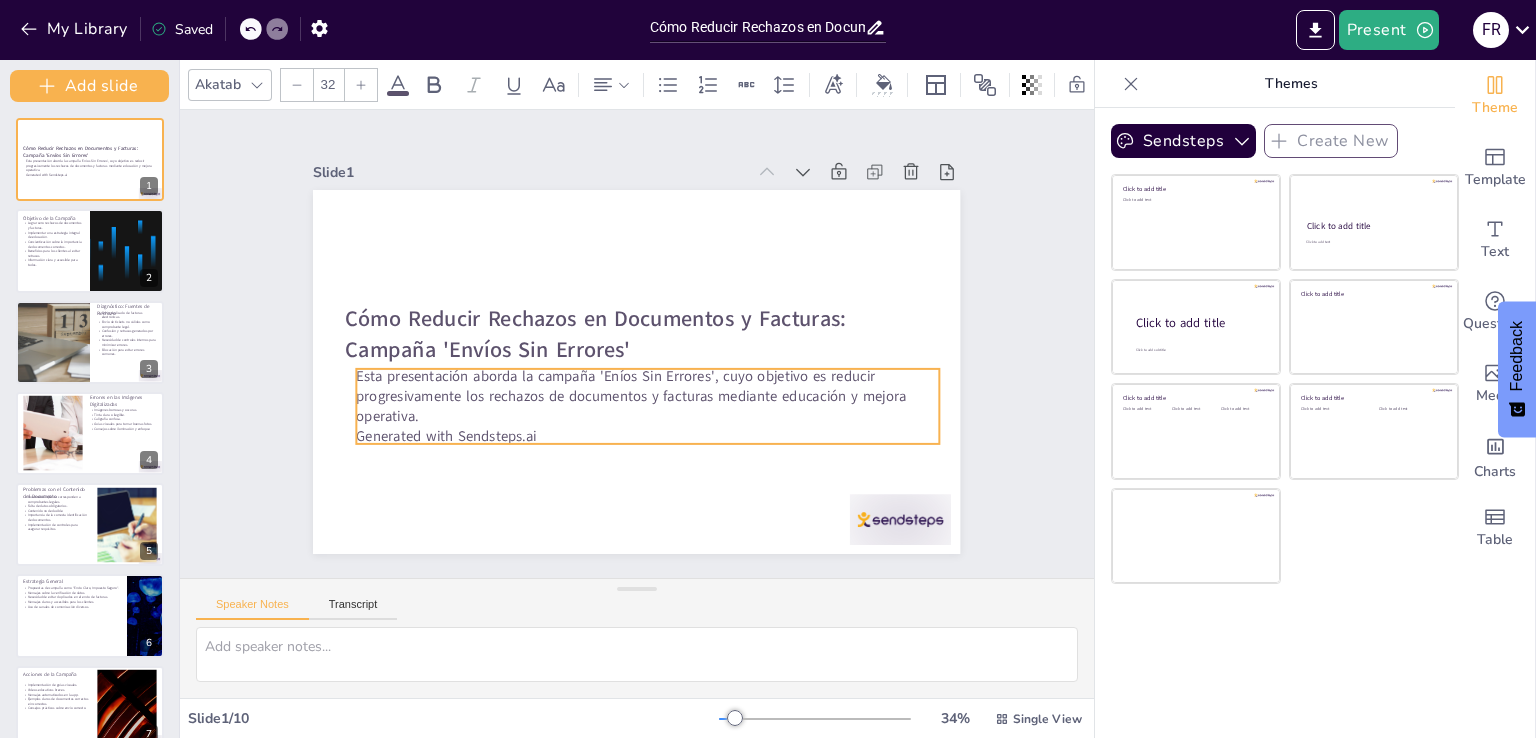 click on "Esta presentación aborda la campaña 'Eníos Sin Errores', cuyo objetivo es reducir progresivamente los rechazos de documentos y facturas mediante educación y mejora operativa." at bounding box center (625, 396) 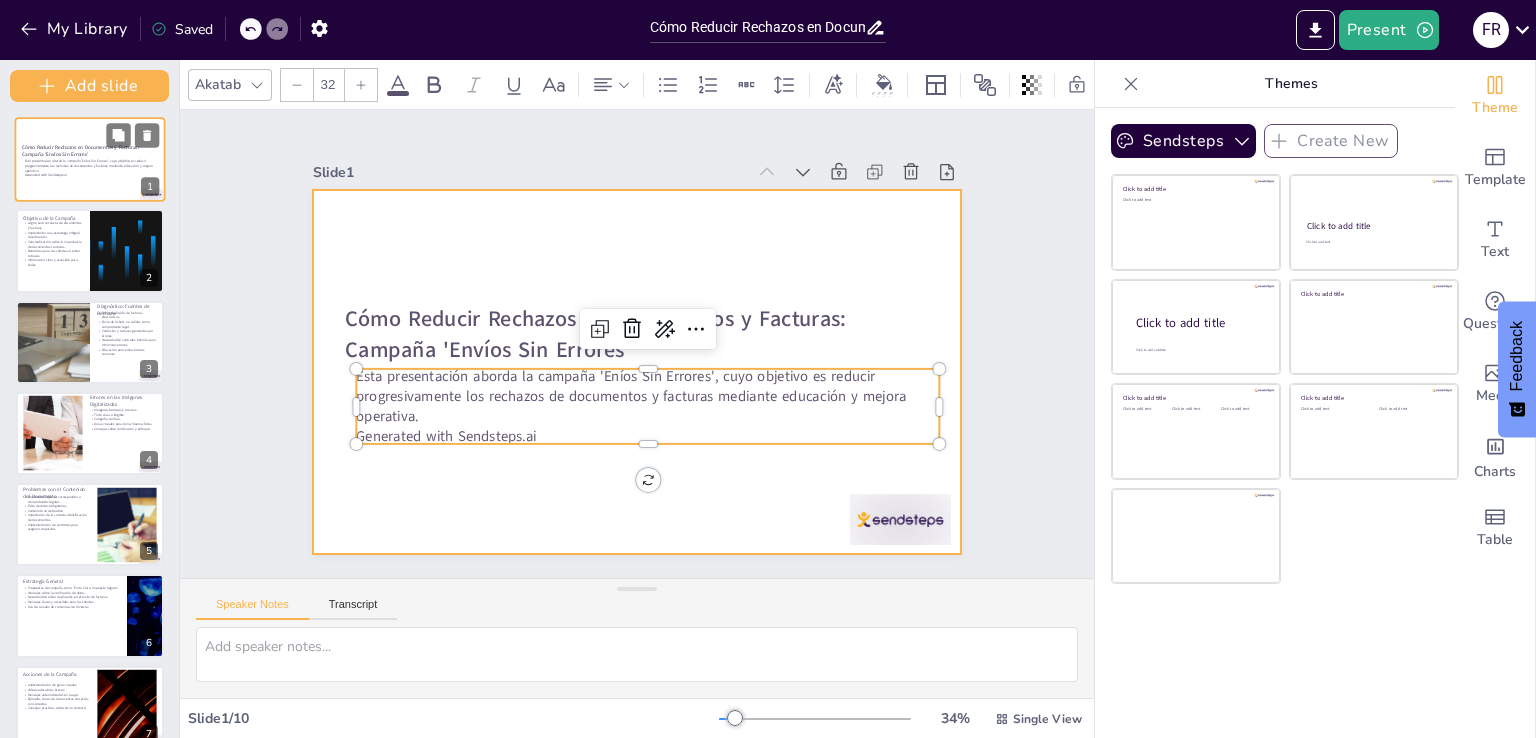 click at bounding box center [90, 159] 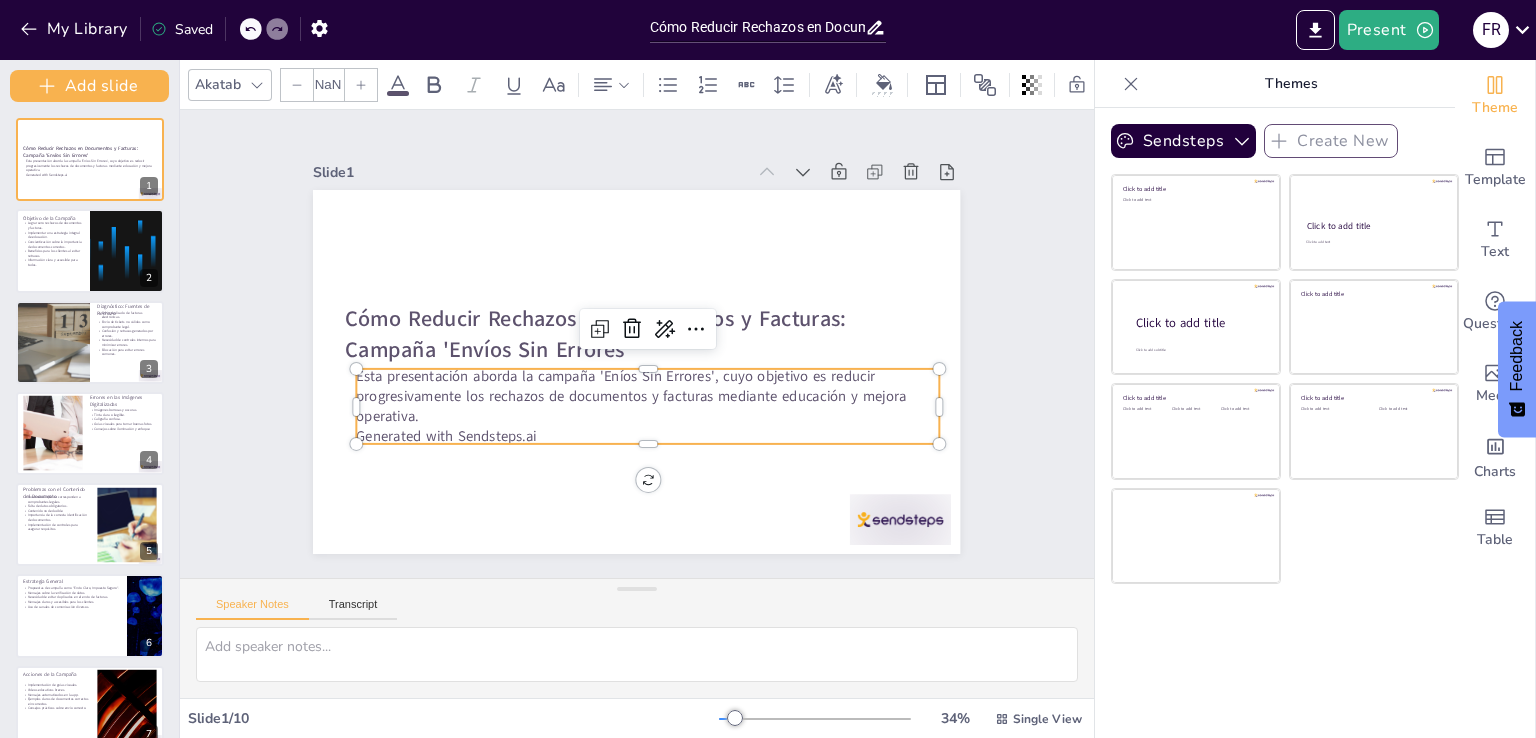 type on "32" 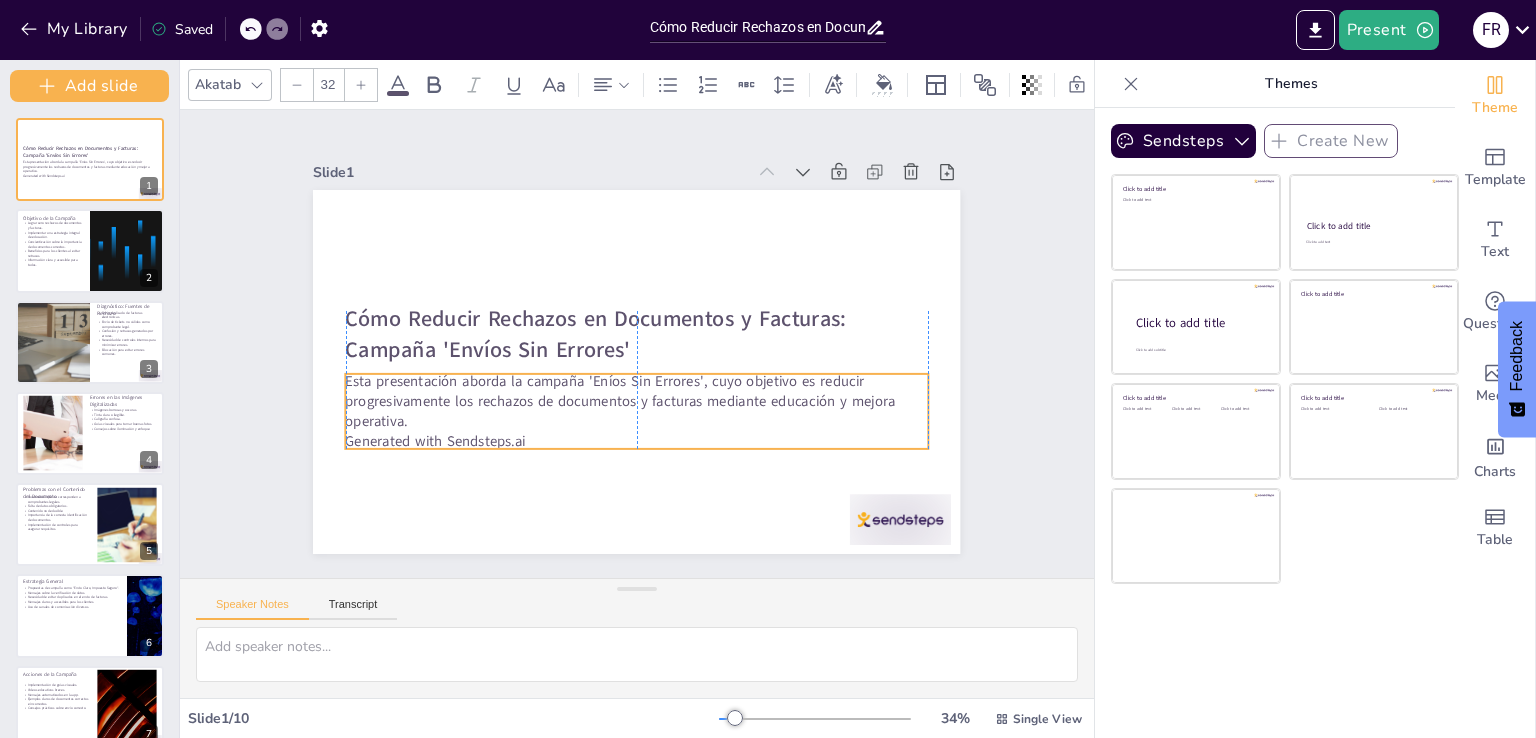 click on "Generated with Sendsteps.ai" at bounding box center (541, 364) 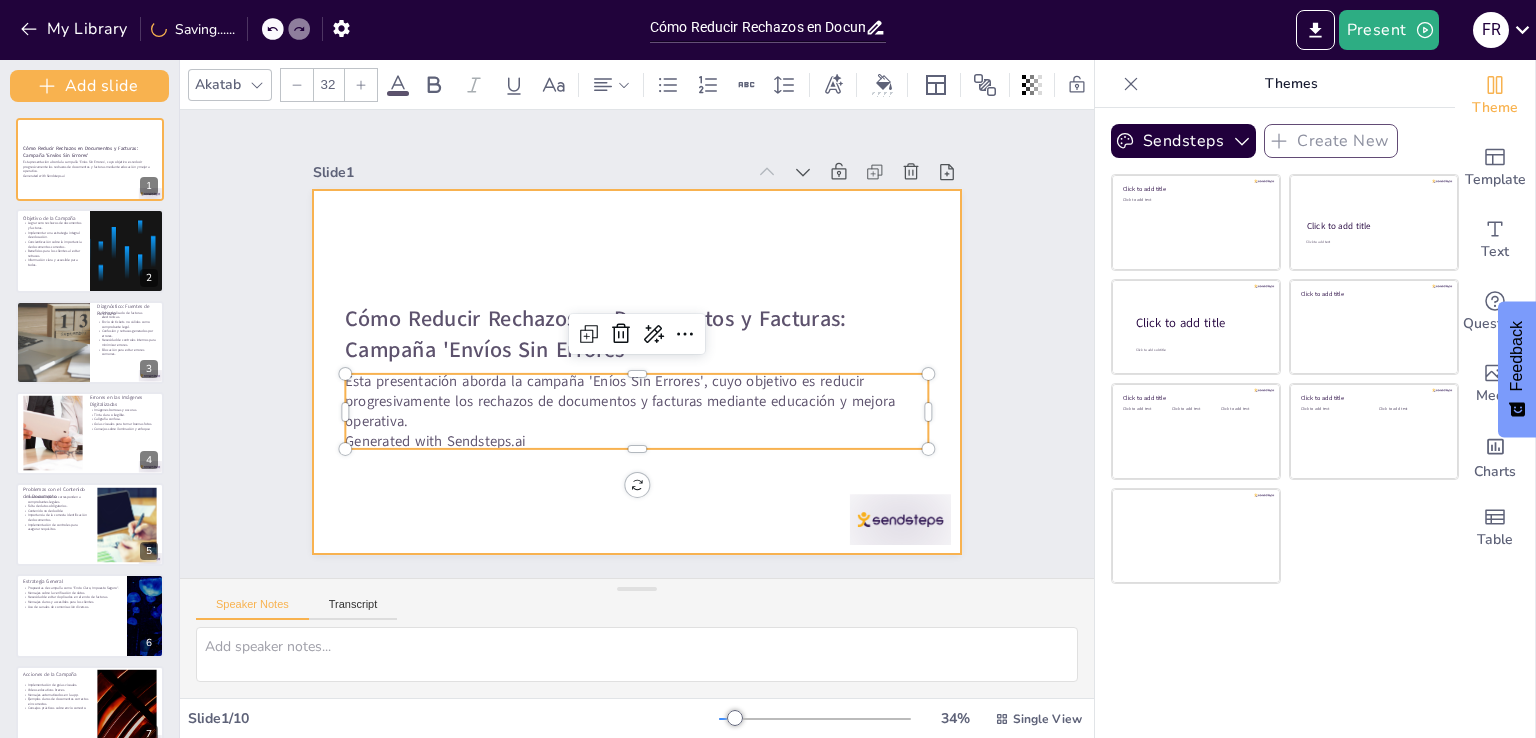 click at bounding box center (640, 316) 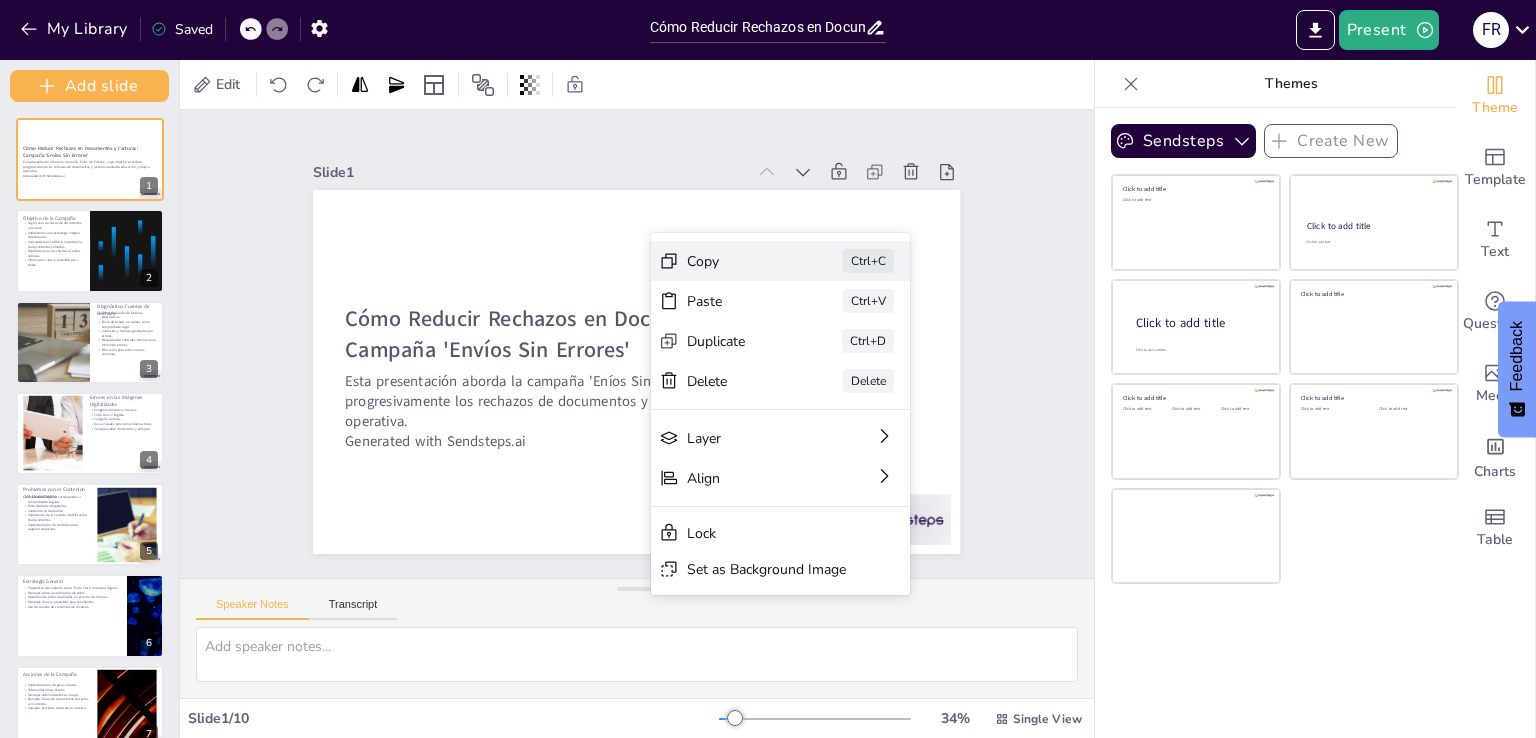 click on "Copy" at bounding box center (848, 530) 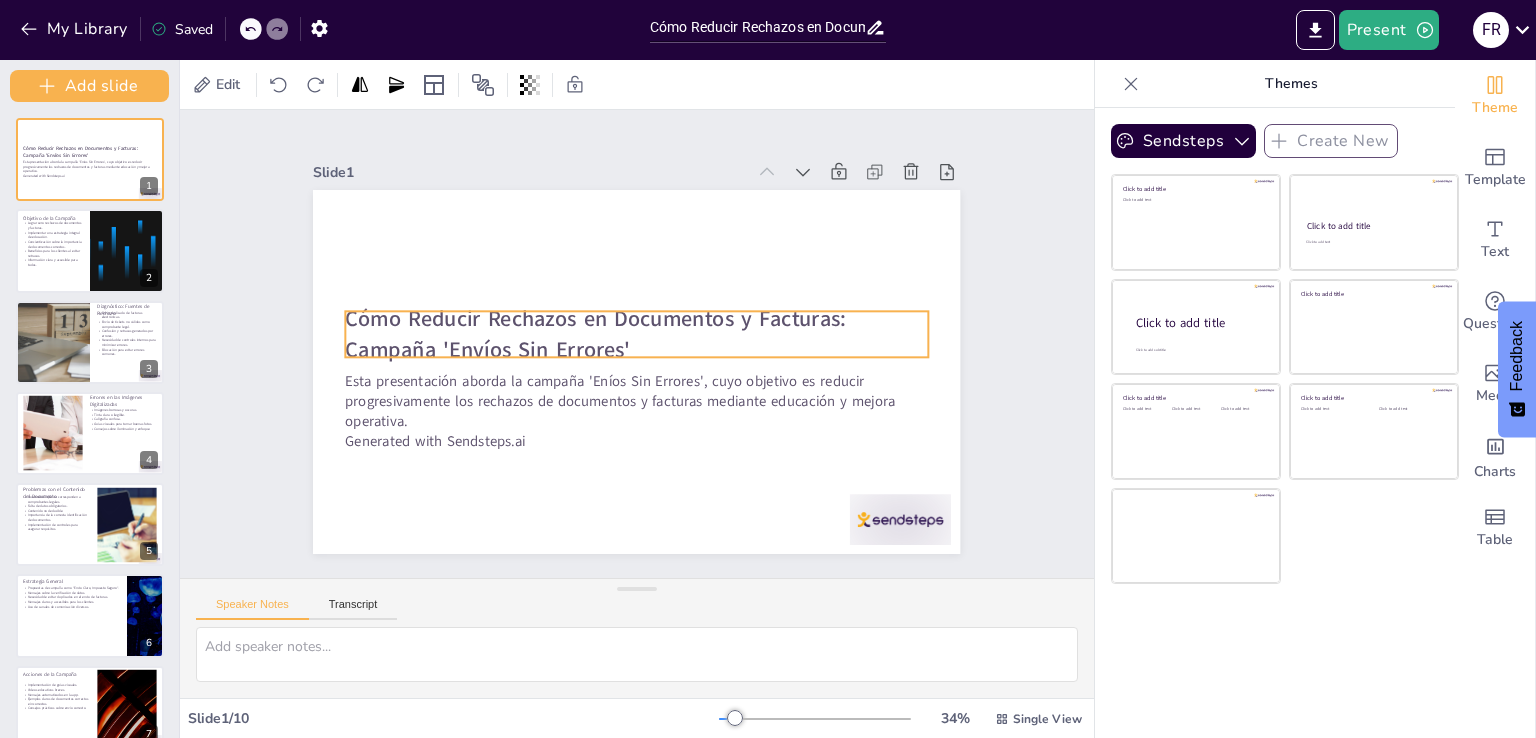 click on "Cómo Reducir Rechazos en Documentos y Facturas: Campaña 'Eníos Sin Errores' Esta presentación aborda la campaña 'Eníos Sin Errores', cuyo objetivo es reducir progresivamente los rechazos de documentos y facturas mediante educación y mejora operativa. Generated with Sendsteps.ai" at bounding box center (609, 341) 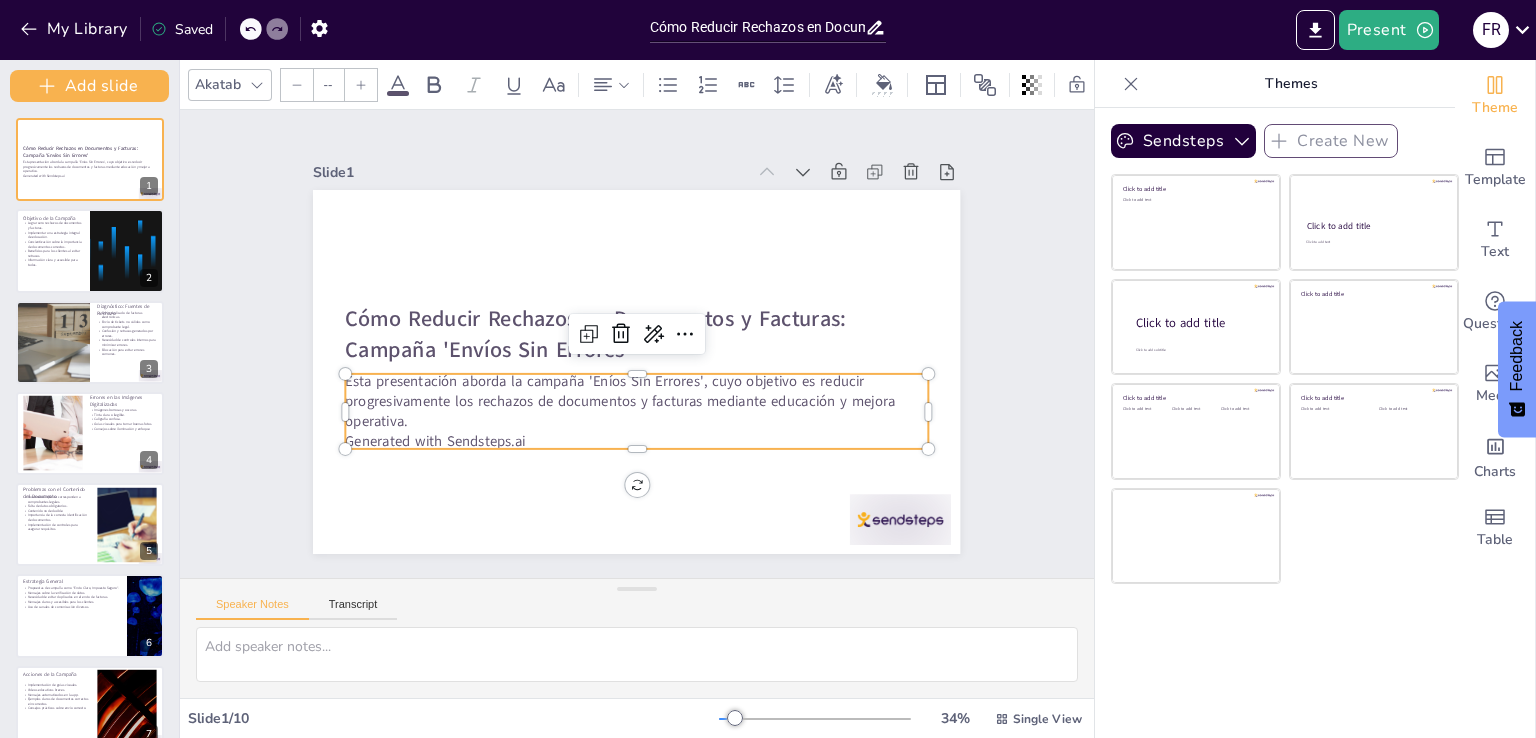 type on "32" 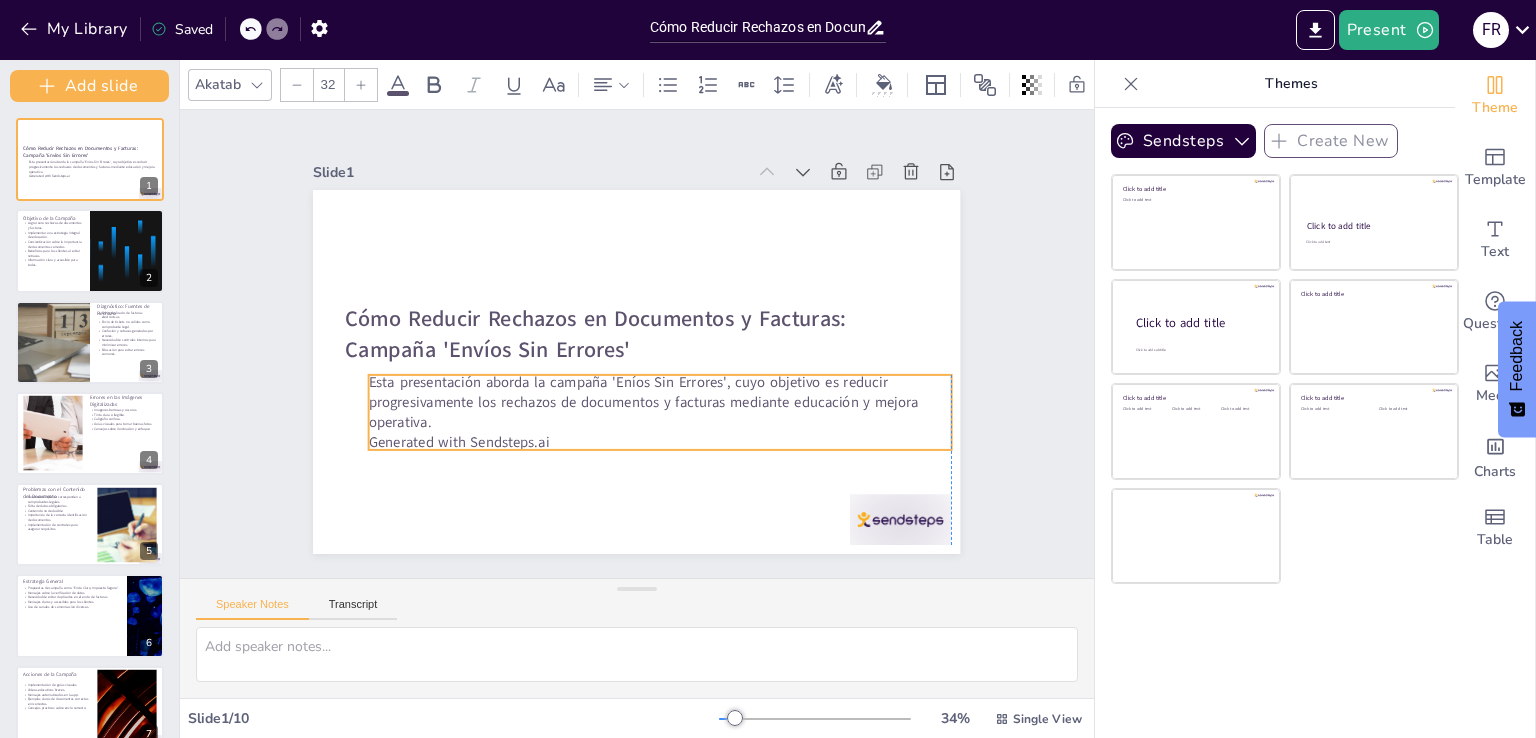 drag, startPoint x: 392, startPoint y: 412, endPoint x: 413, endPoint y: 414, distance: 21.095022 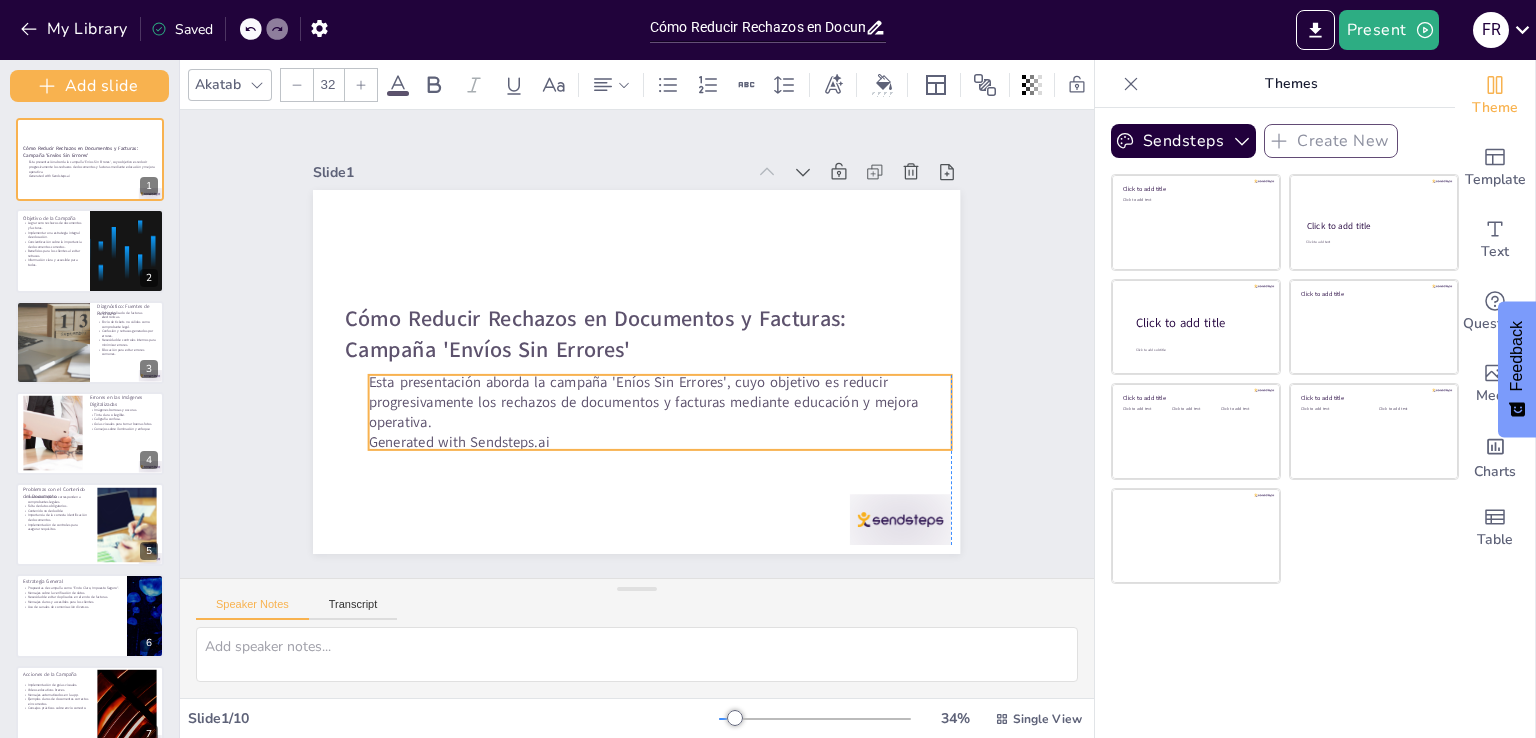 click on "Esta presentación aborda la campaña 'Eníos Sin Errores', cuyo objetivo es reducir progresivamente los rechazos de documentos y facturas mediante educación y mejora operativa." at bounding box center [578, 322] 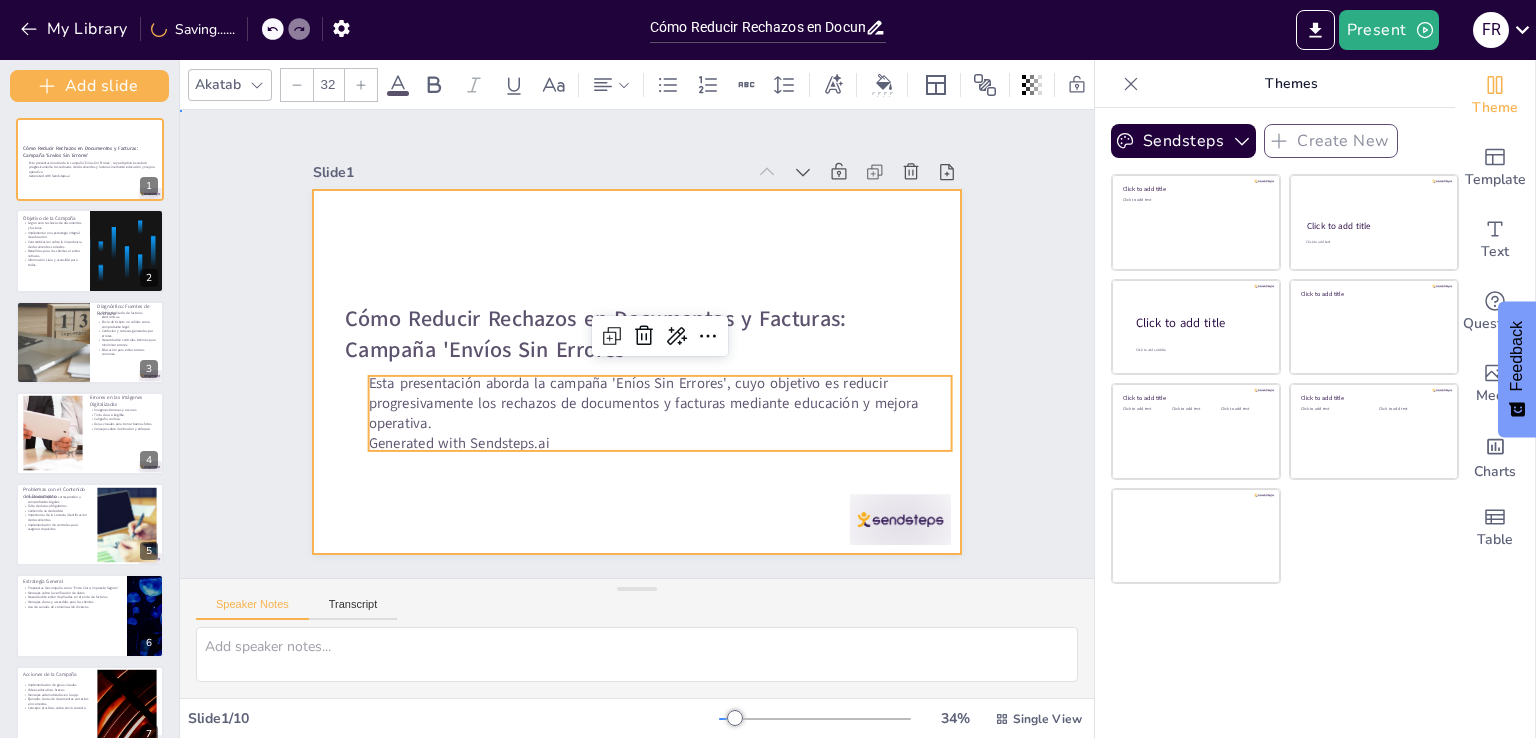 click at bounding box center [609, 349] 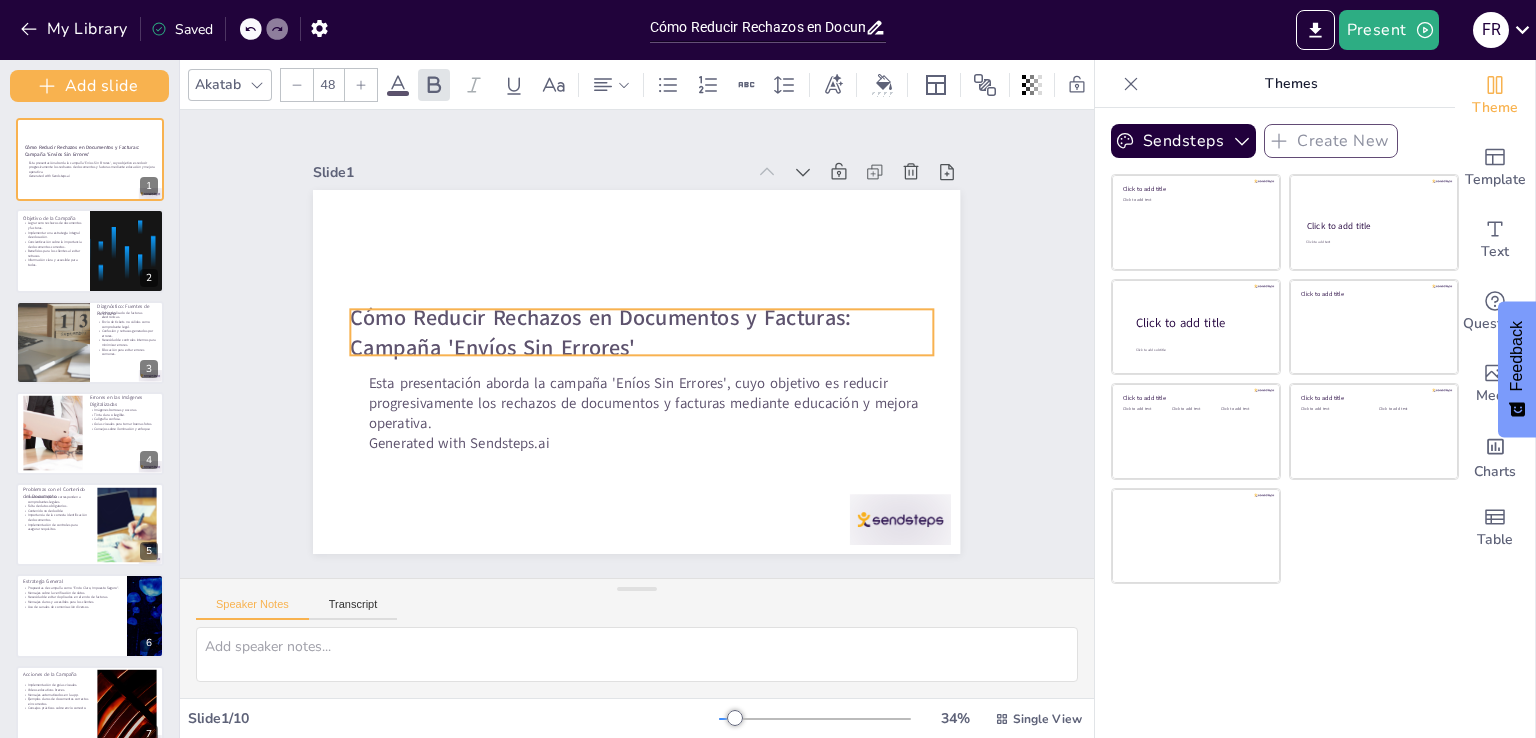 click on "Cómo Reducir Rechazos en Documentos y Facturas: Campaña 'Envíos Sin Errores'" at bounding box center [633, 385] 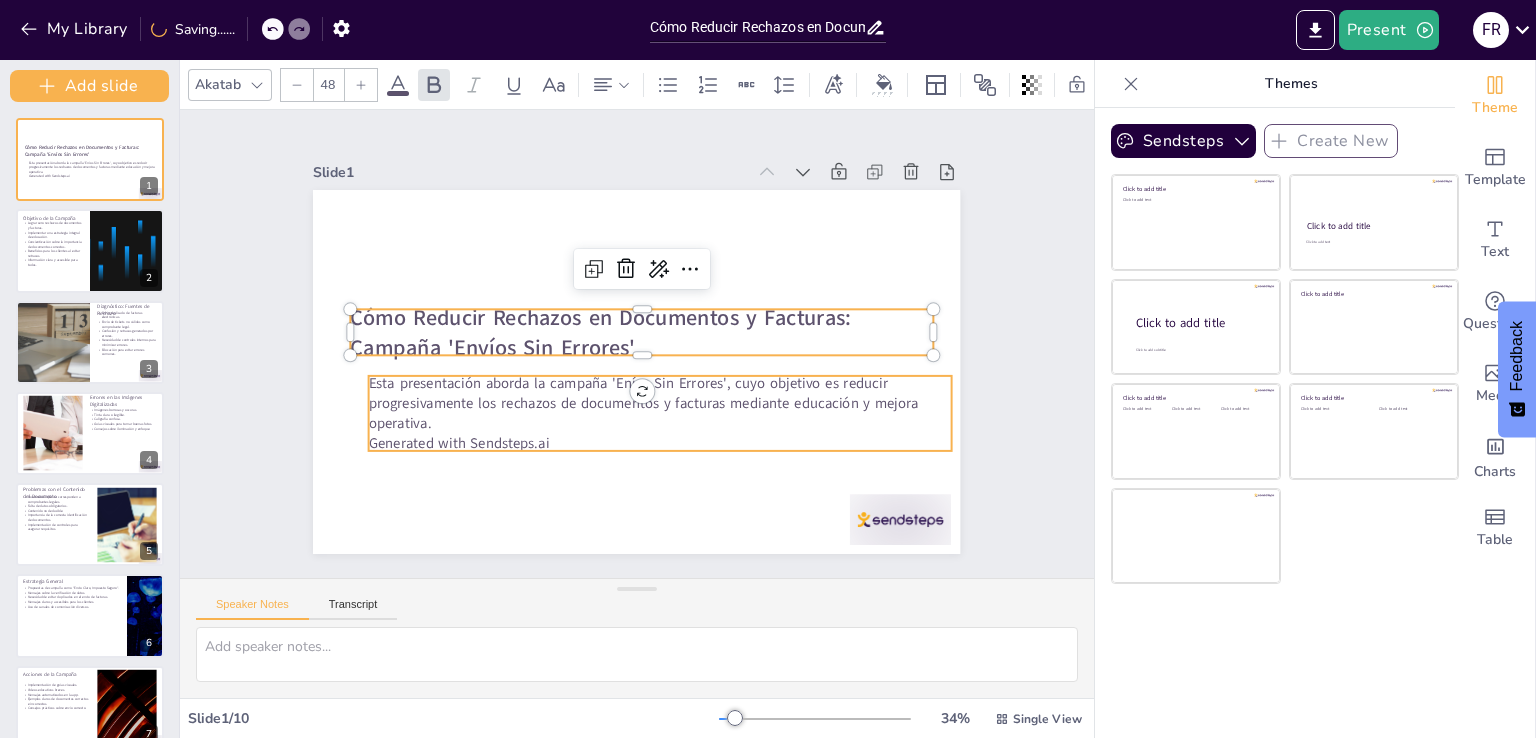 type on "32" 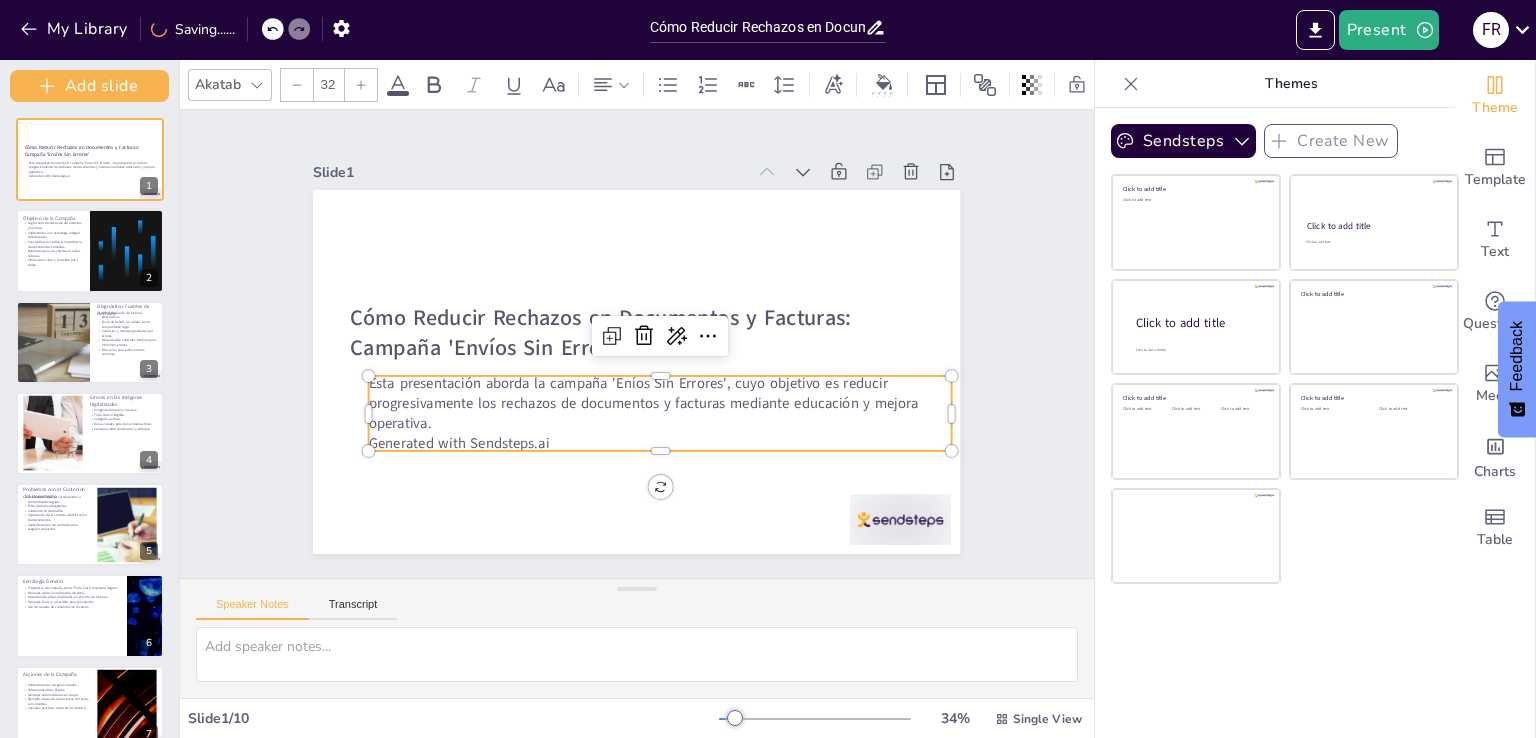 click on "Esta presentación aborda la campaña 'Eníos Sin Errores', cuyo objetivo es reducir progresivamente los rechazos de documentos y facturas mediante educación y mejora operativa." at bounding box center (580, 374) 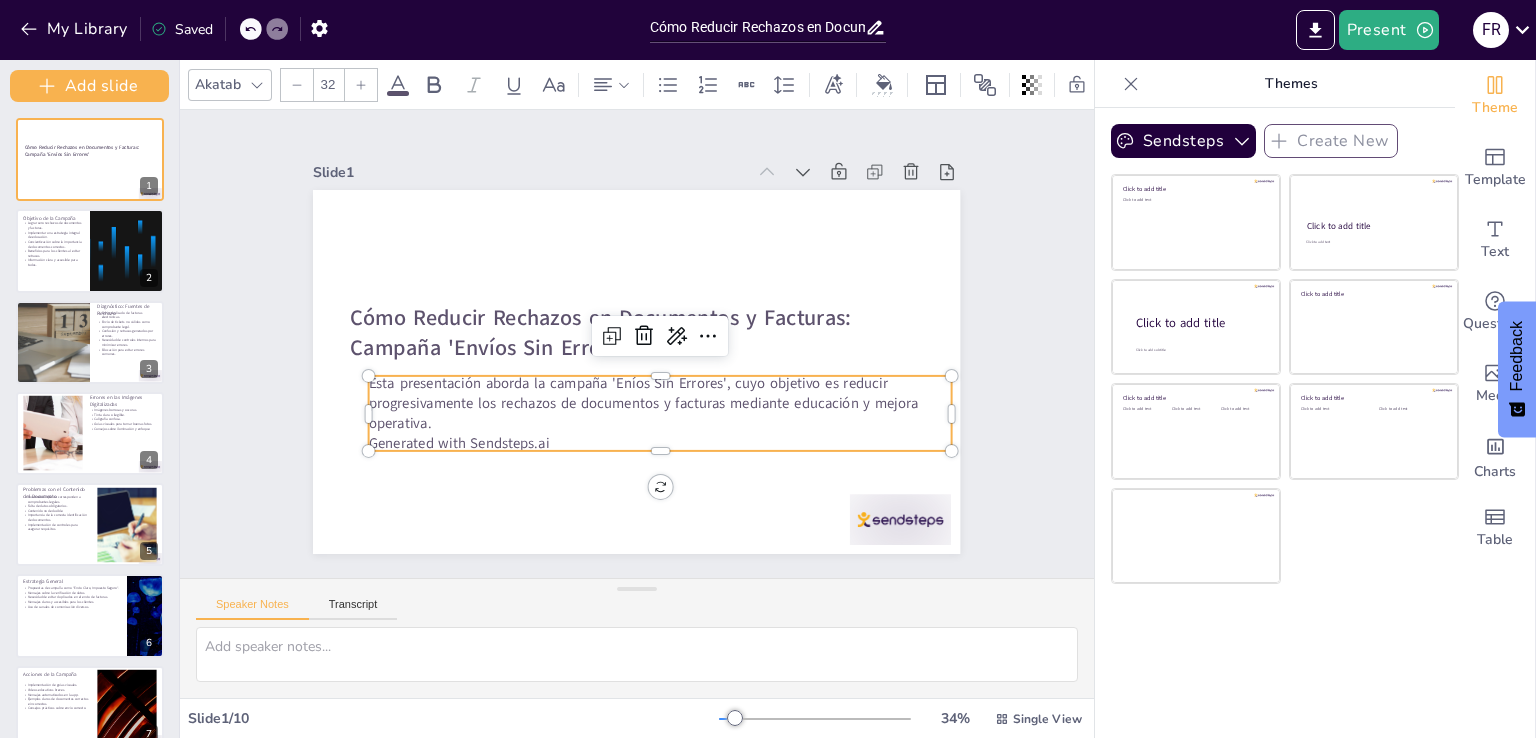 drag, startPoint x: 440, startPoint y: 407, endPoint x: 357, endPoint y: 369, distance: 91.28527 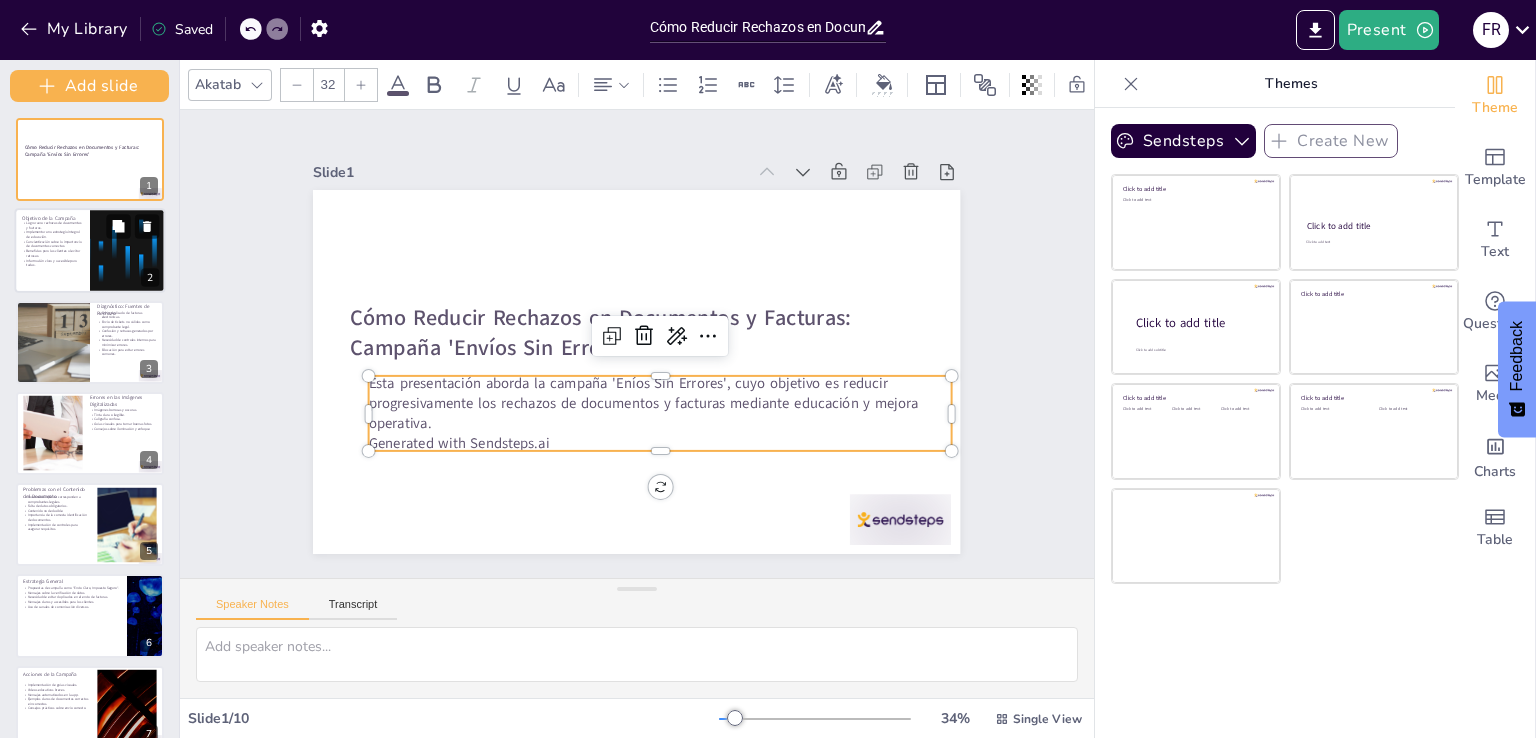 click on "Implementar una estrategia integral de educación." at bounding box center (52, 234) 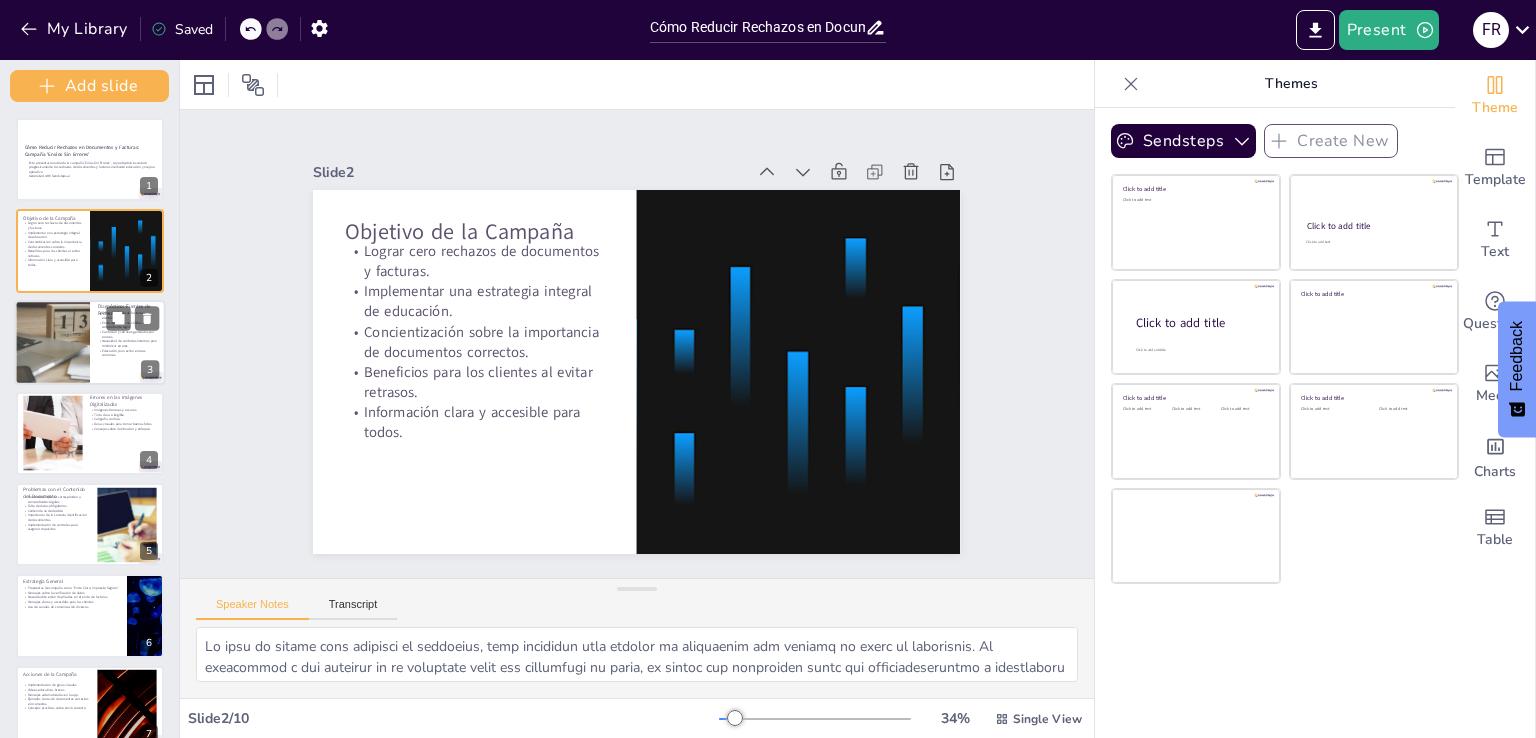 click at bounding box center [52, 342] 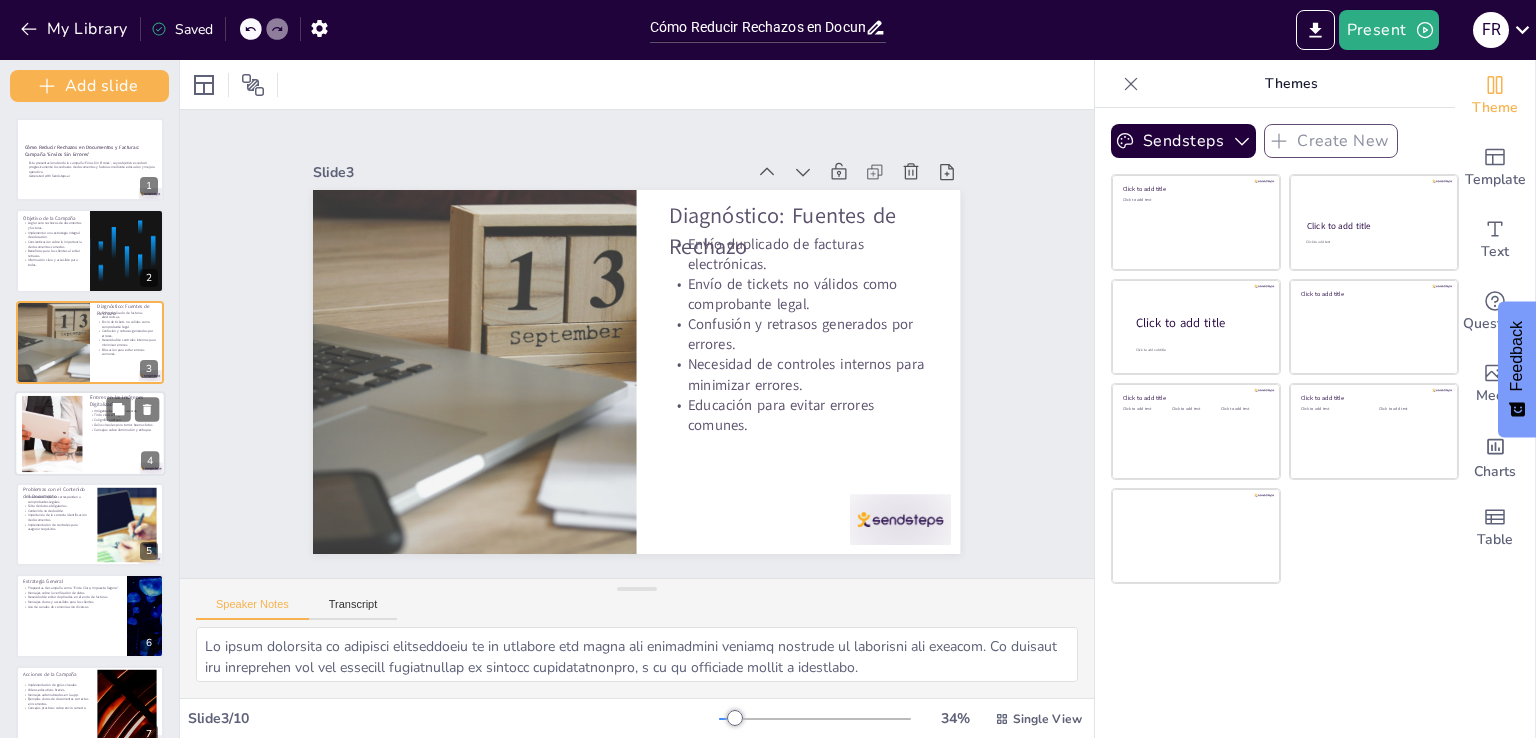 click at bounding box center (52, 433) 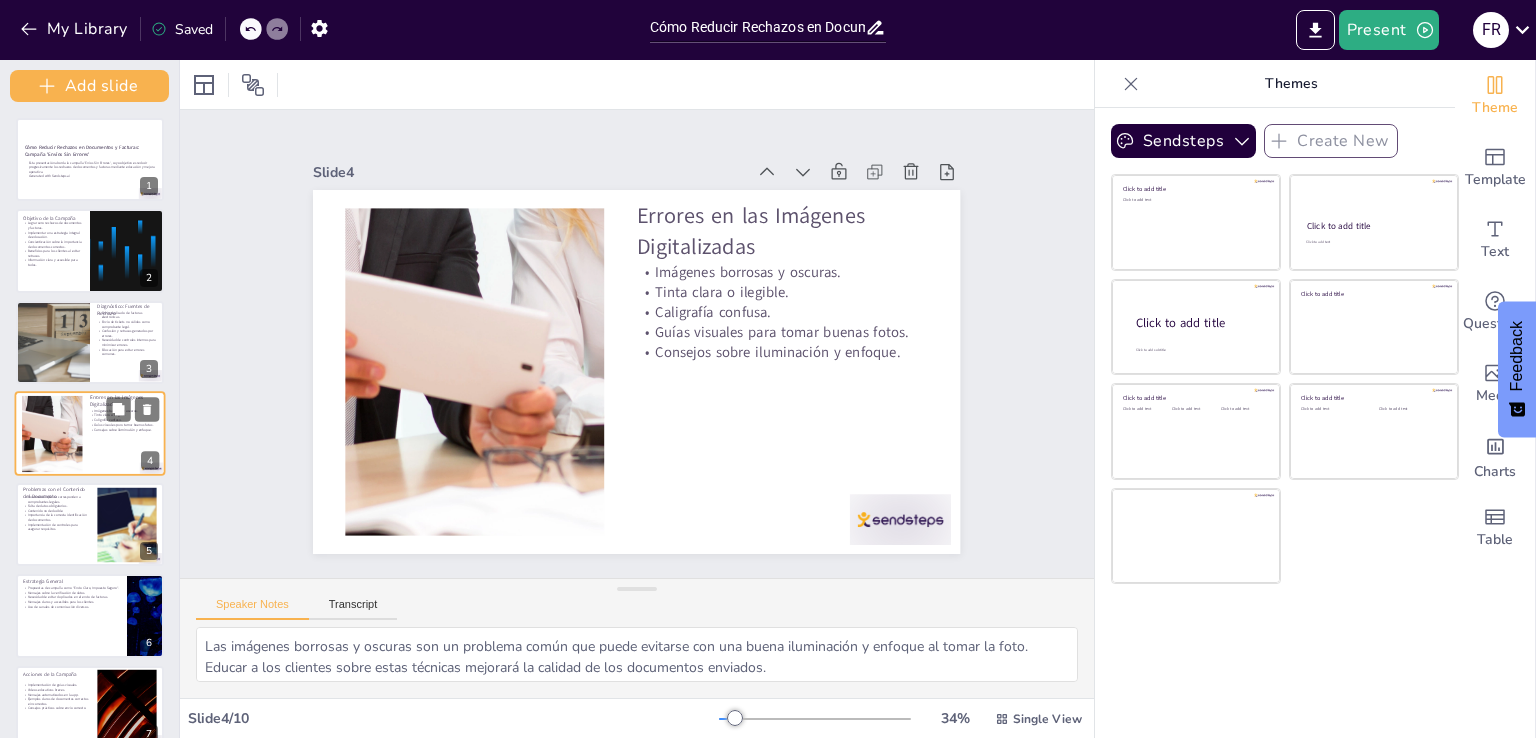 scroll, scrollTop: 13, scrollLeft: 0, axis: vertical 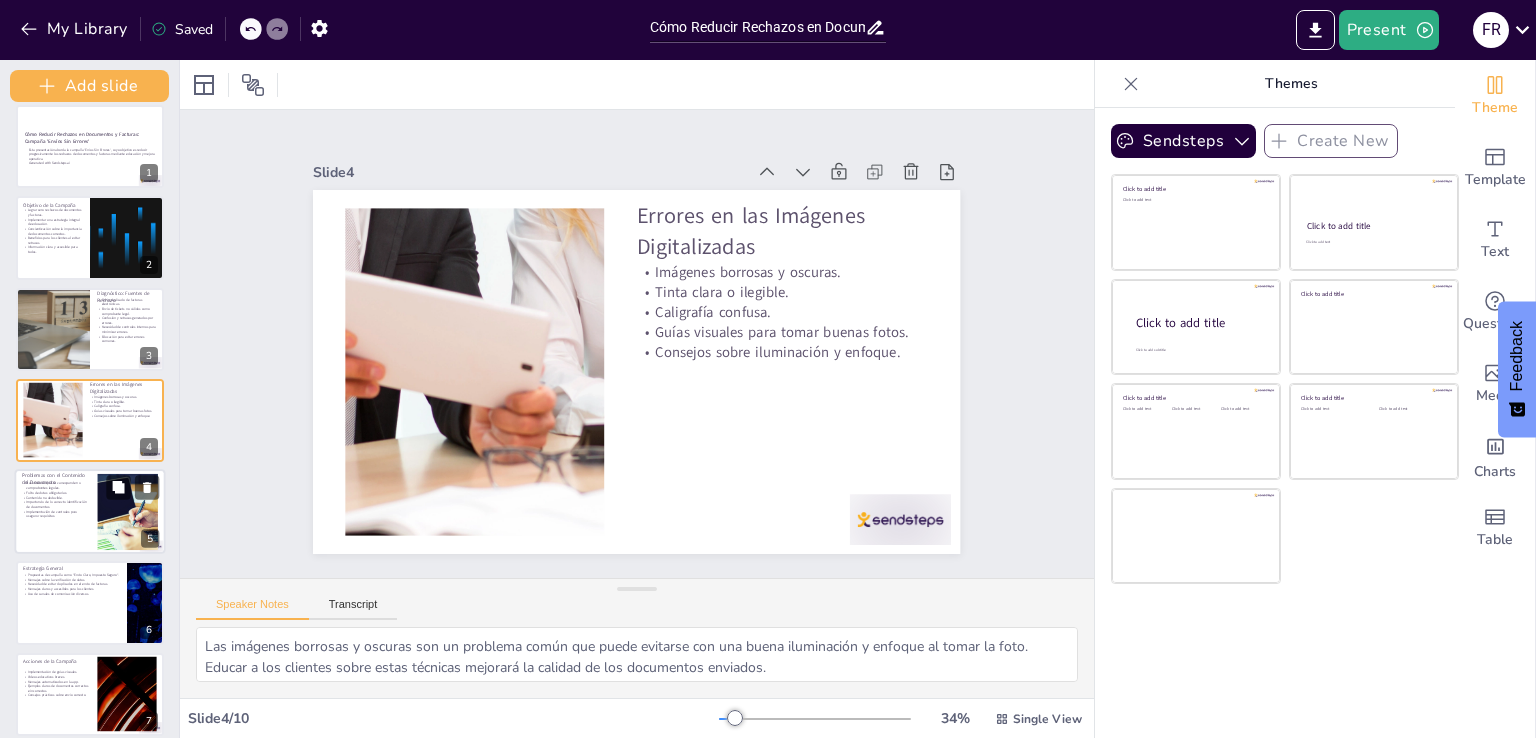 click on "Contenido no deducible." at bounding box center (56, 497) 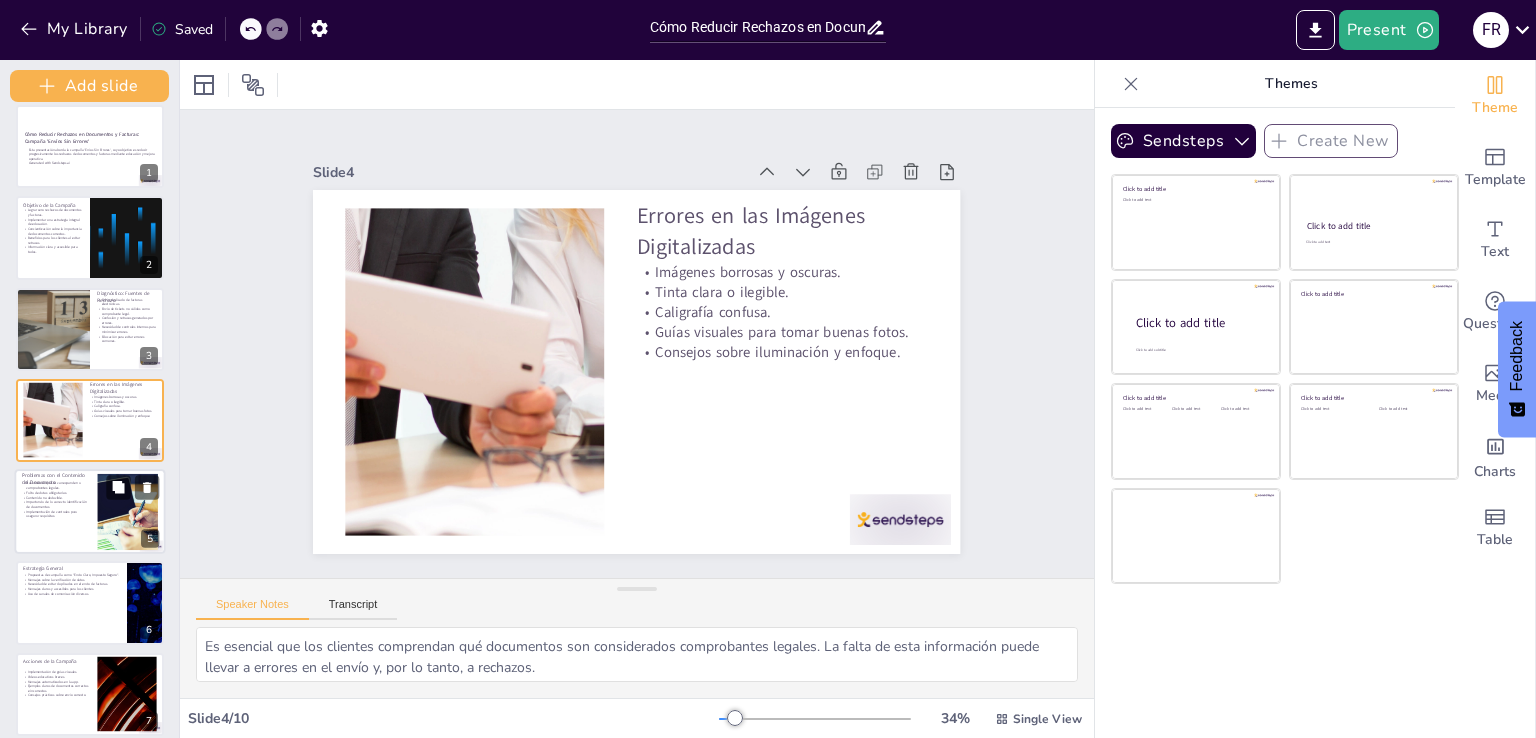 scroll, scrollTop: 104, scrollLeft: 0, axis: vertical 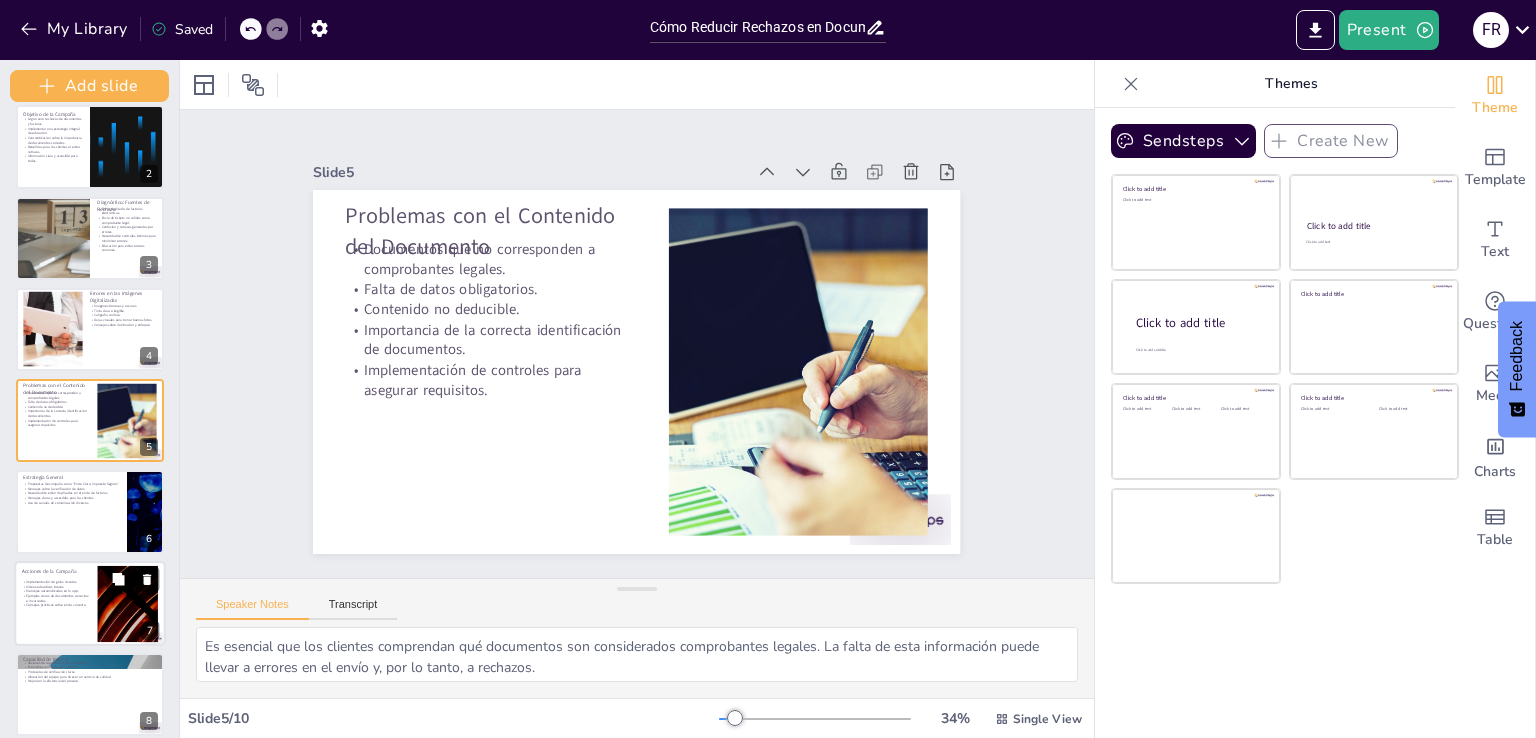 click on "Mensajes automatizados en la app." at bounding box center (56, 590) 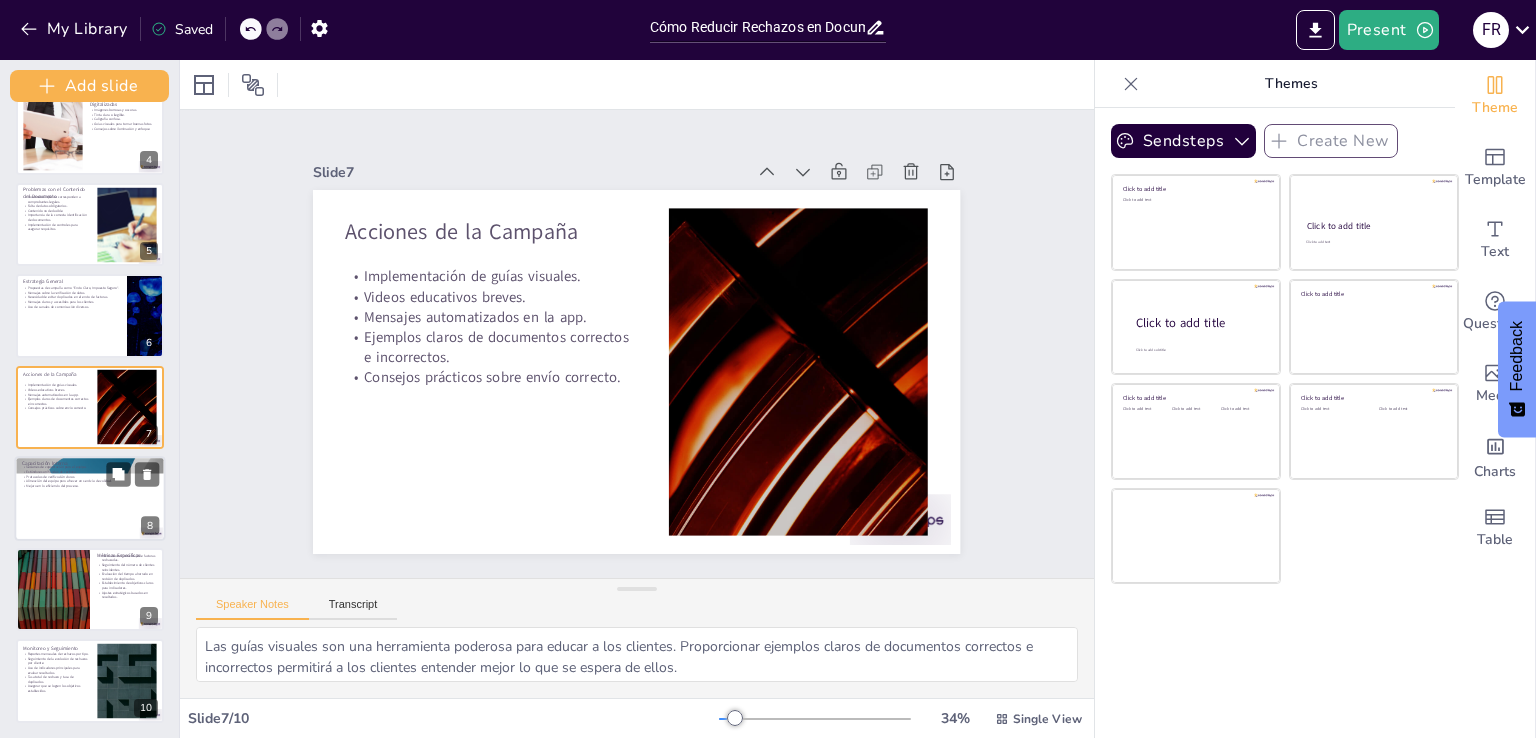 scroll, scrollTop: 300, scrollLeft: 0, axis: vertical 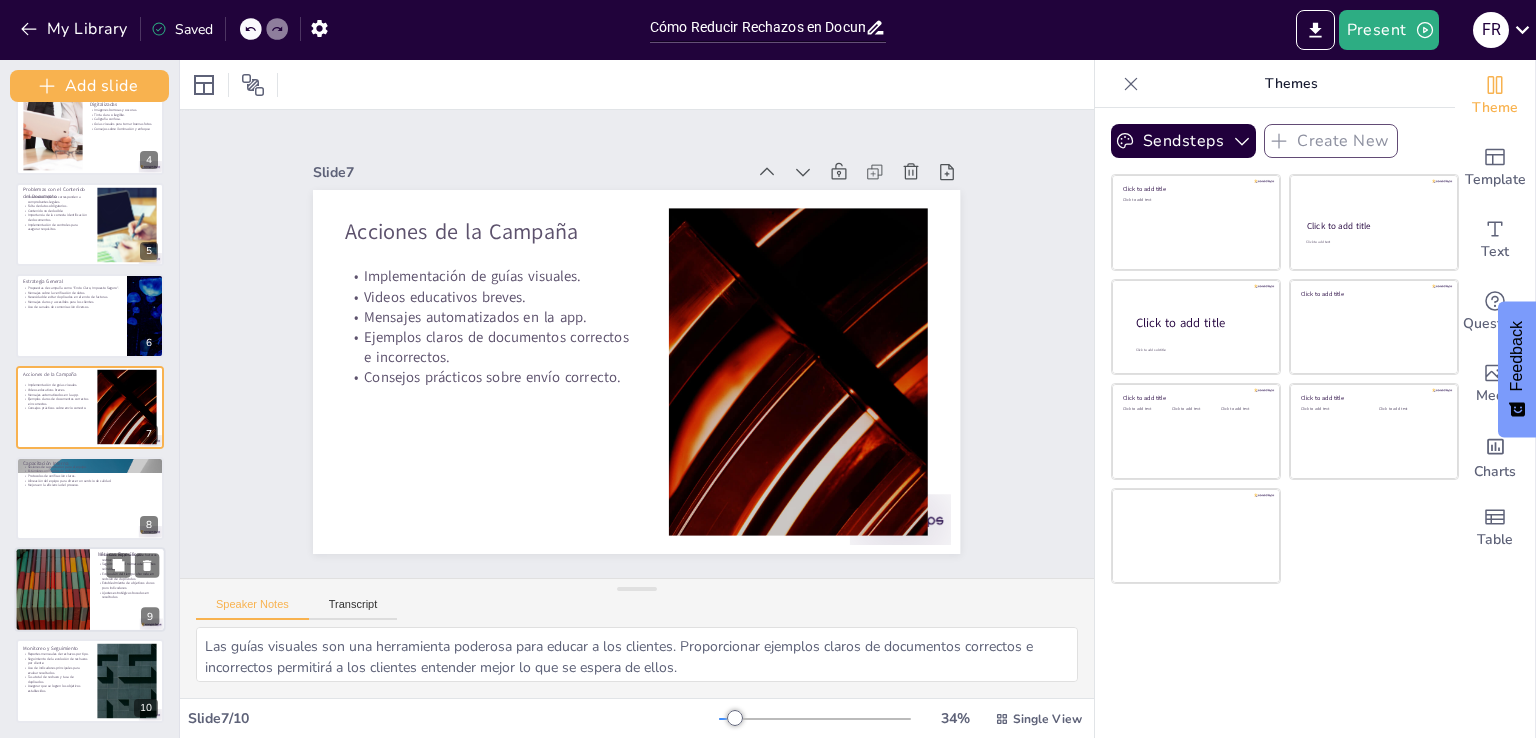 click at bounding box center (52, 589) 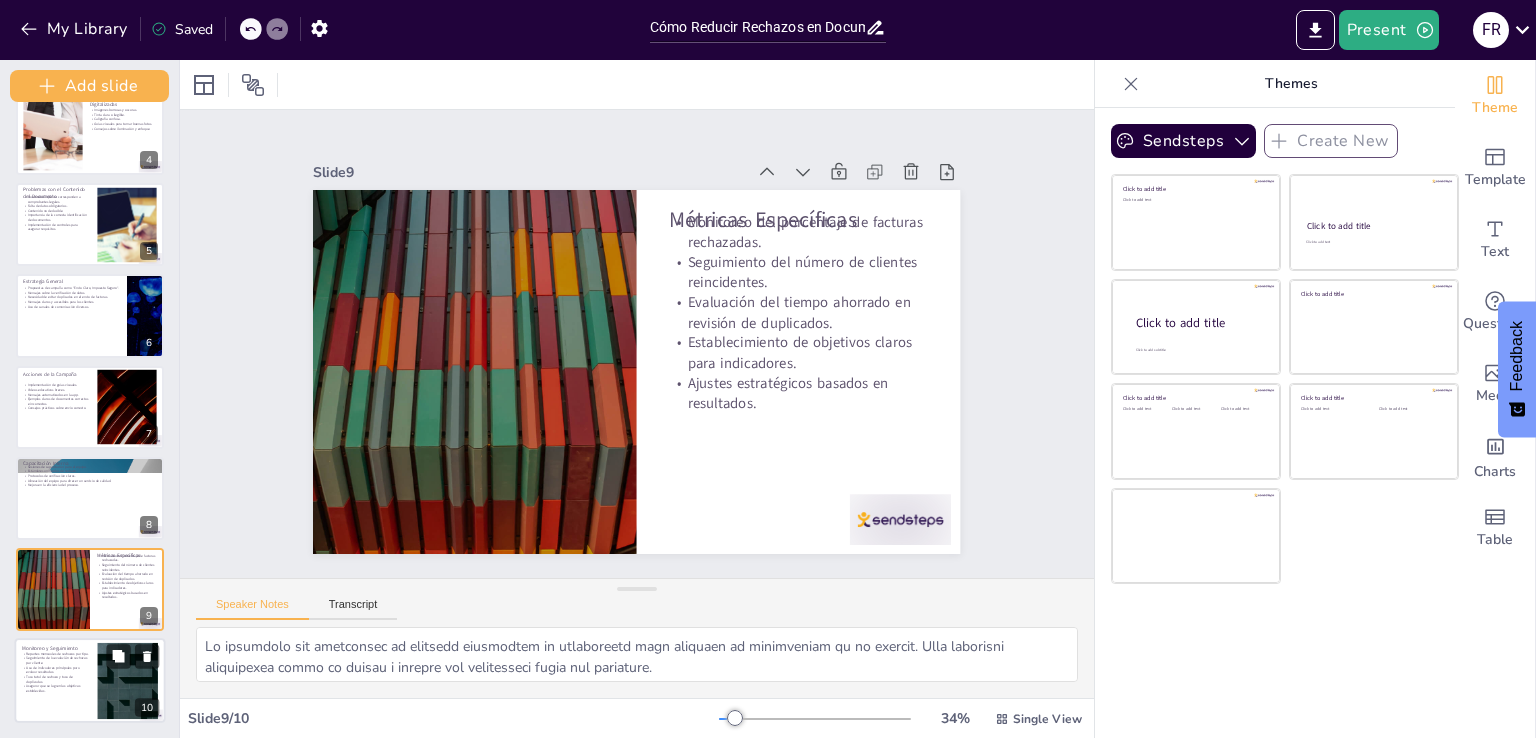 click on "Tasa total de rechazo y tasa de duplicados." at bounding box center [56, 678] 